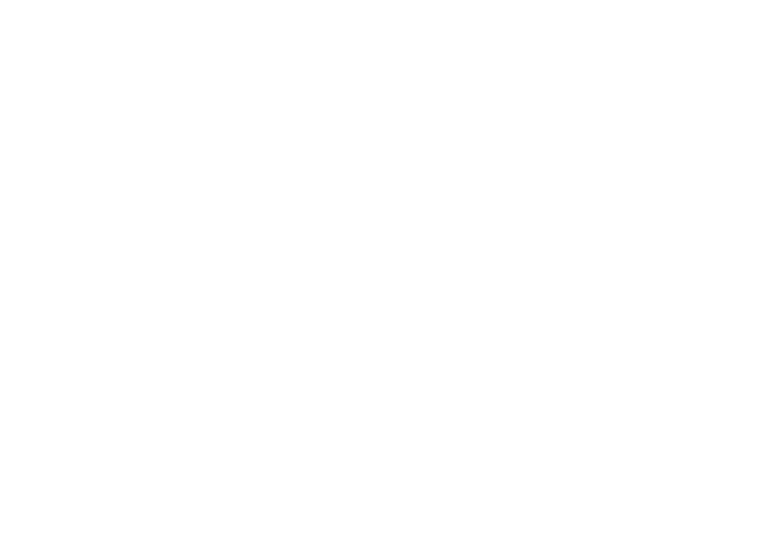 scroll, scrollTop: 0, scrollLeft: 0, axis: both 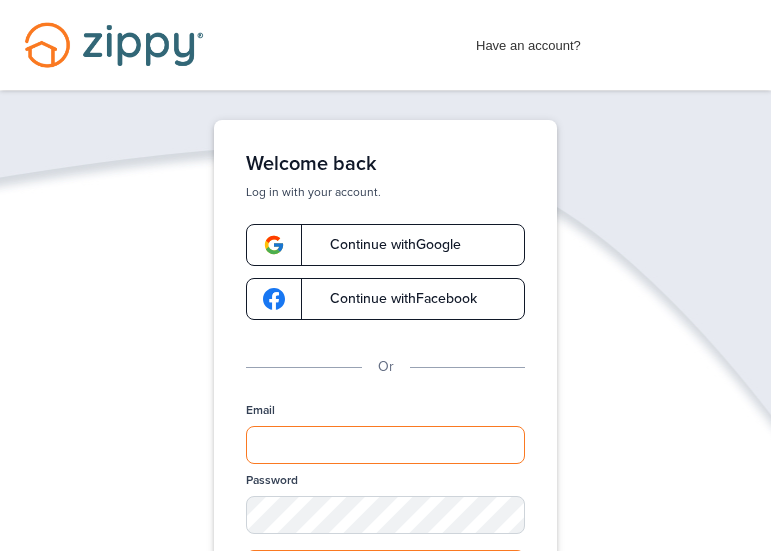 click on "Email" at bounding box center [385, 445] 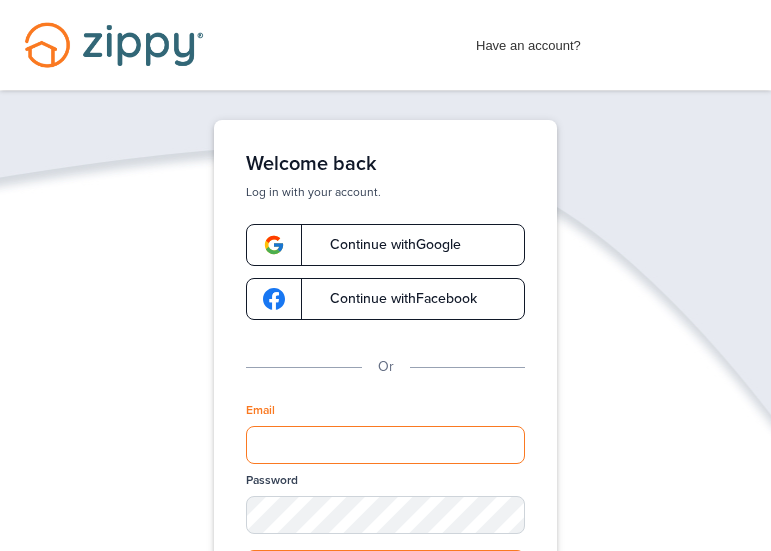 type on "**********" 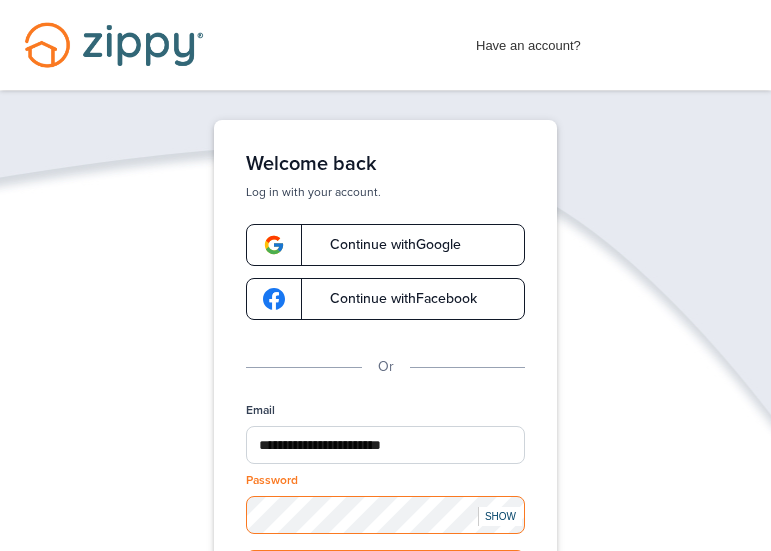 scroll, scrollTop: 200, scrollLeft: 0, axis: vertical 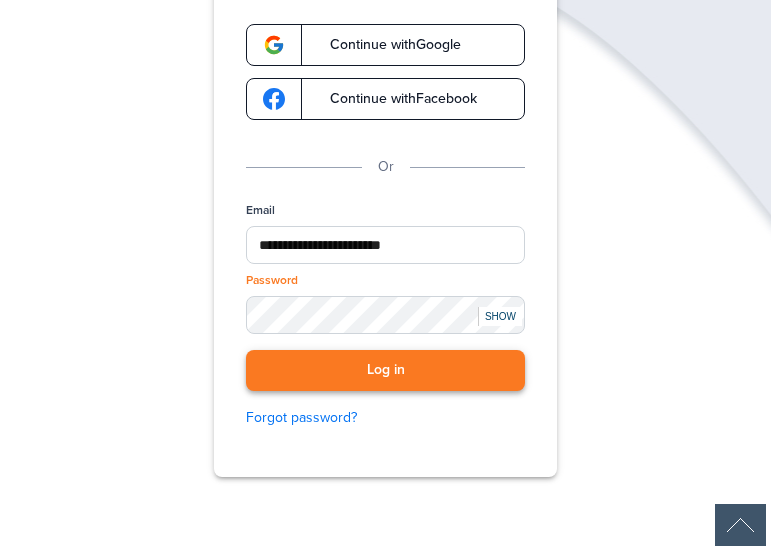 click on "Log in" at bounding box center [385, 370] 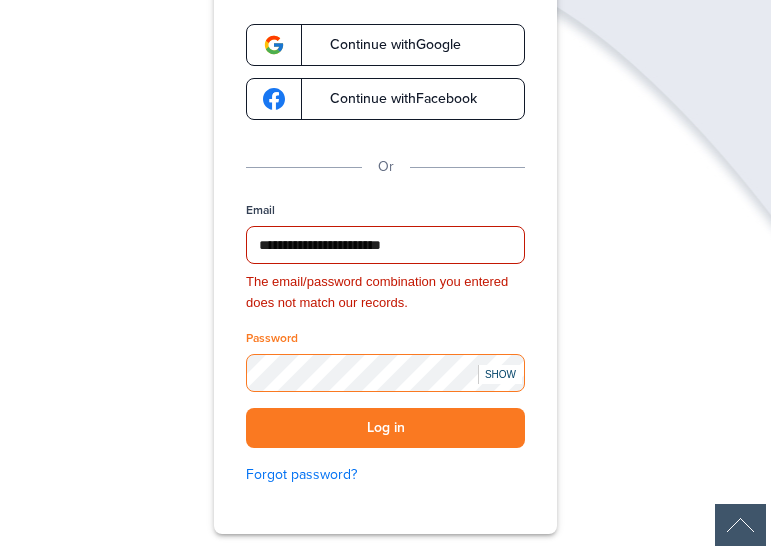 click on "**********" at bounding box center (385, 289) 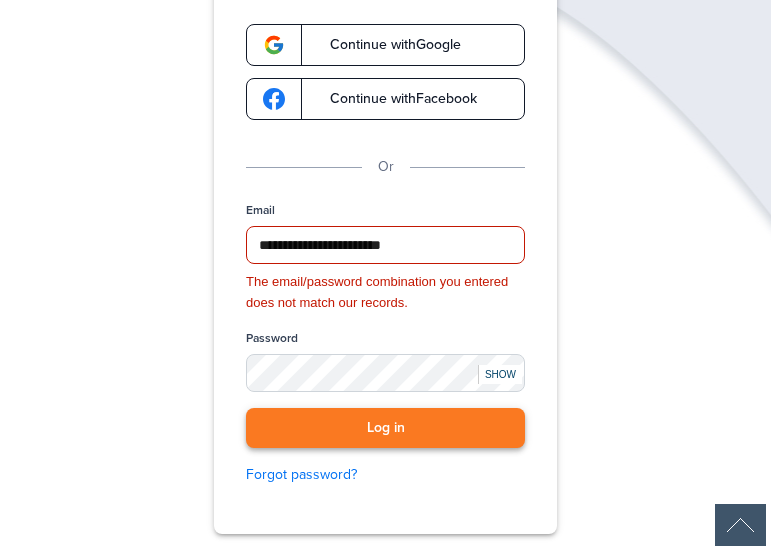 click on "Log in" at bounding box center (385, 428) 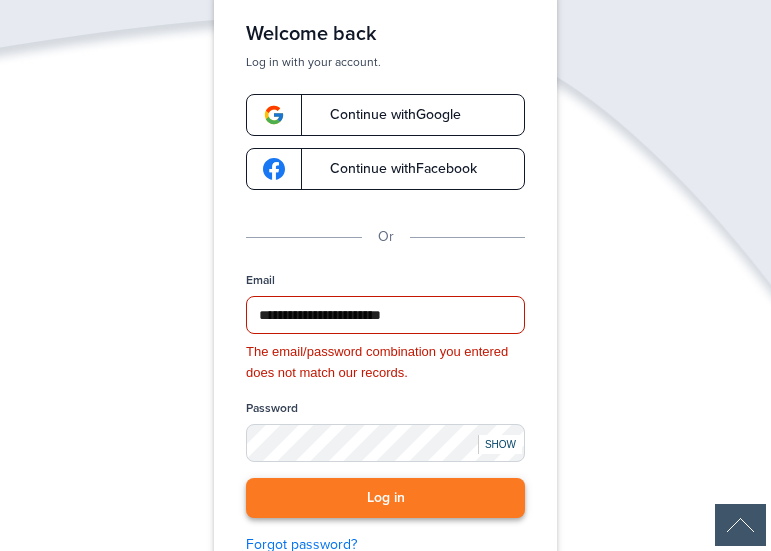 scroll, scrollTop: 0, scrollLeft: 0, axis: both 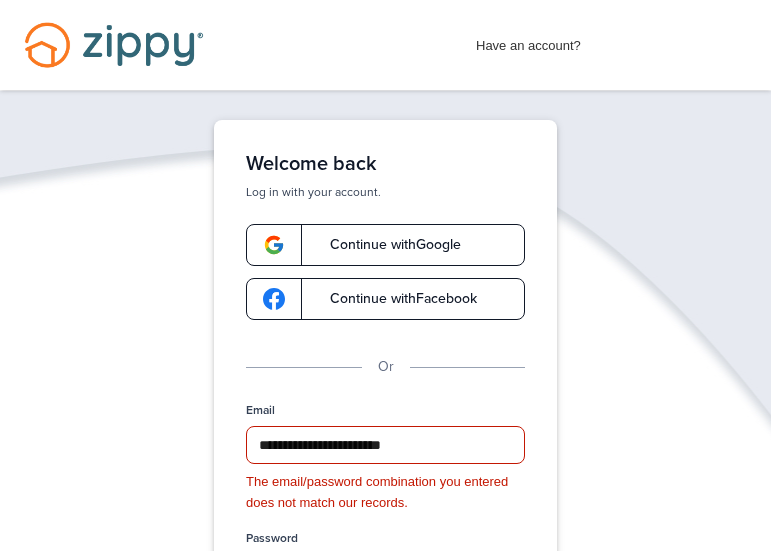 click on "Continue with  Google" at bounding box center [385, 245] 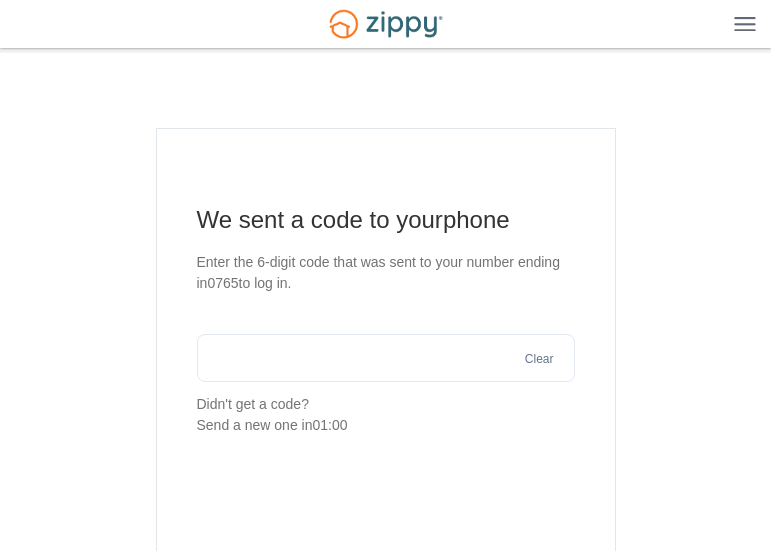 scroll, scrollTop: 0, scrollLeft: 0, axis: both 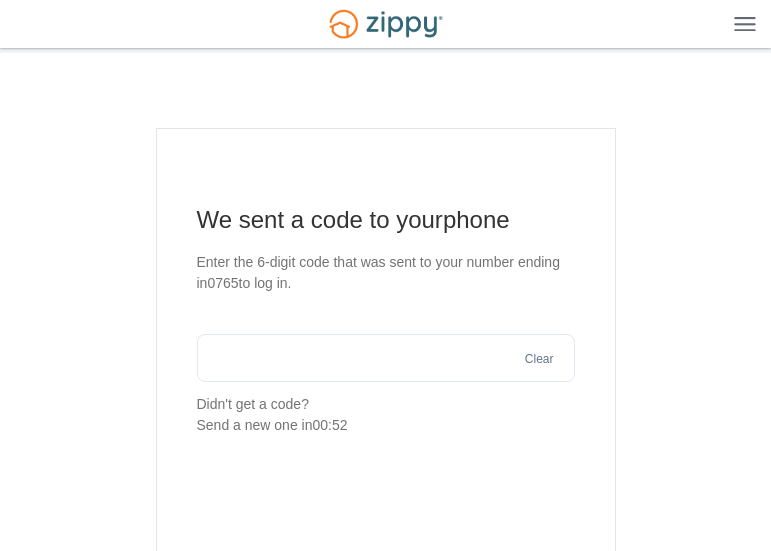 click at bounding box center [386, 358] 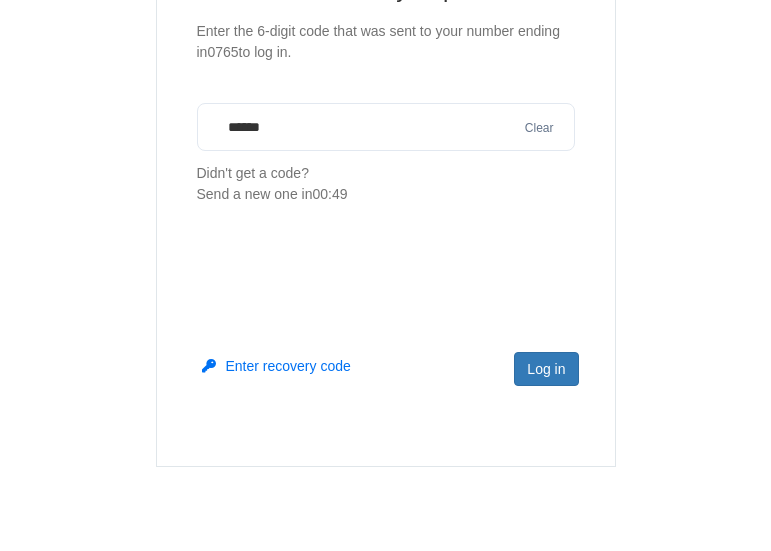 scroll, scrollTop: 300, scrollLeft: 0, axis: vertical 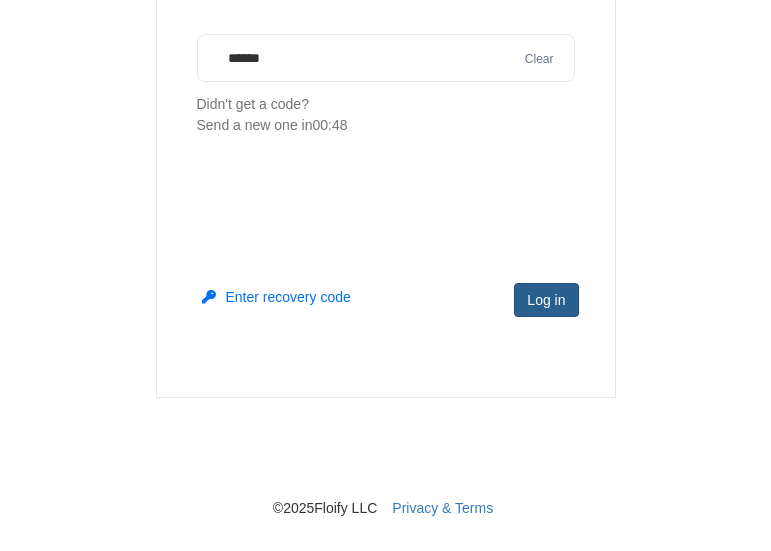 type on "******" 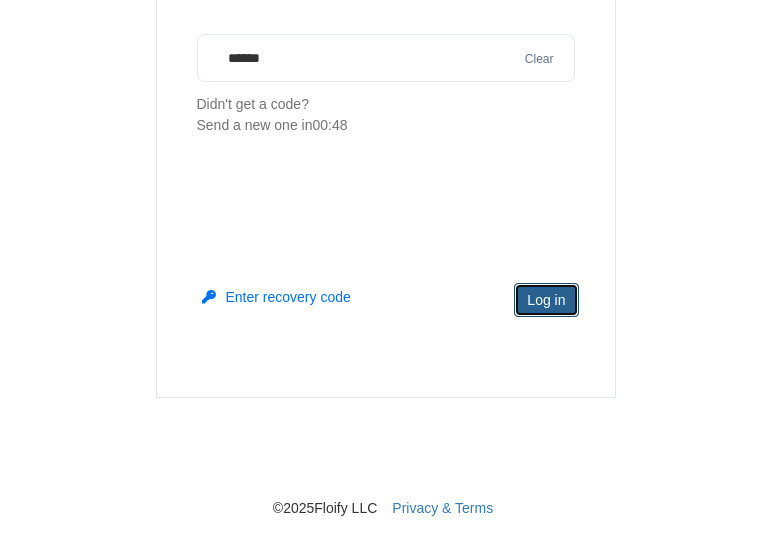 click on "Log in" at bounding box center (546, 300) 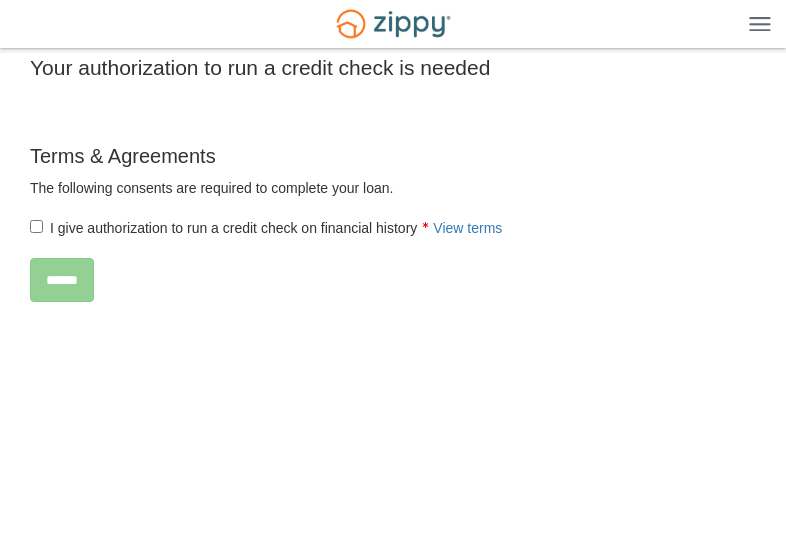 scroll, scrollTop: 0, scrollLeft: 0, axis: both 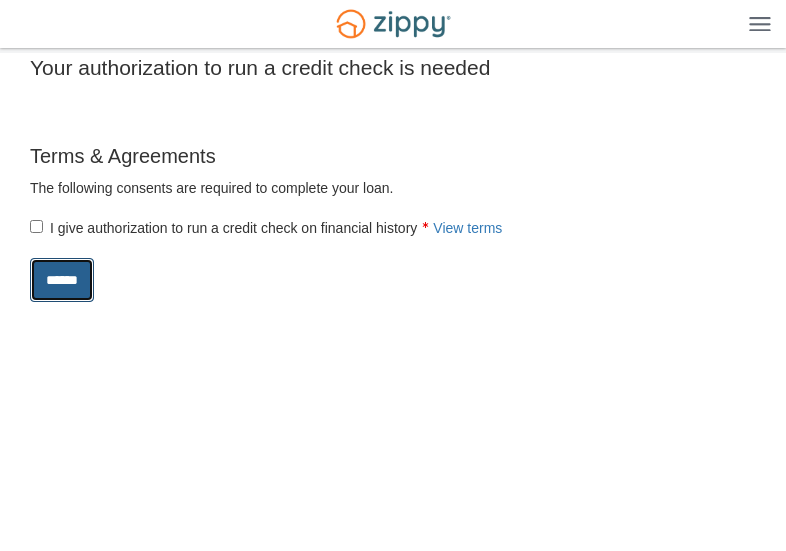 click on "******" at bounding box center [62, 280] 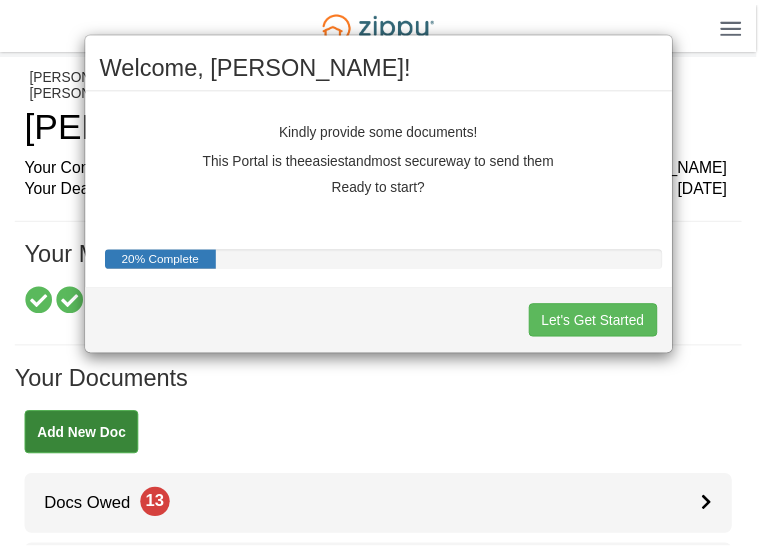 scroll, scrollTop: 0, scrollLeft: 0, axis: both 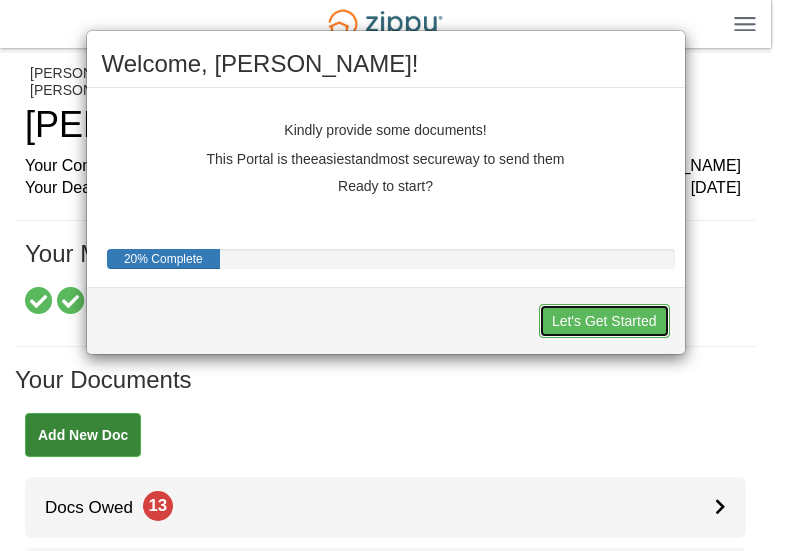 click on "Let's Get Started" at bounding box center [604, 321] 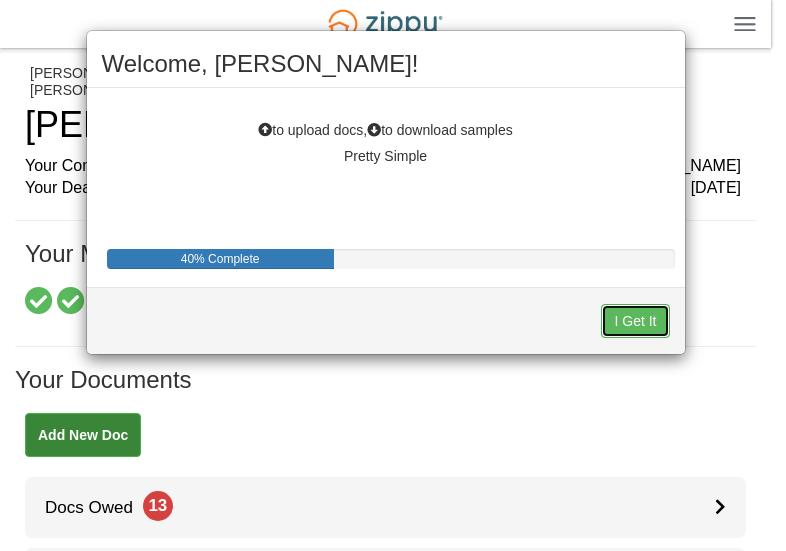 click on "I Get It" at bounding box center (635, 321) 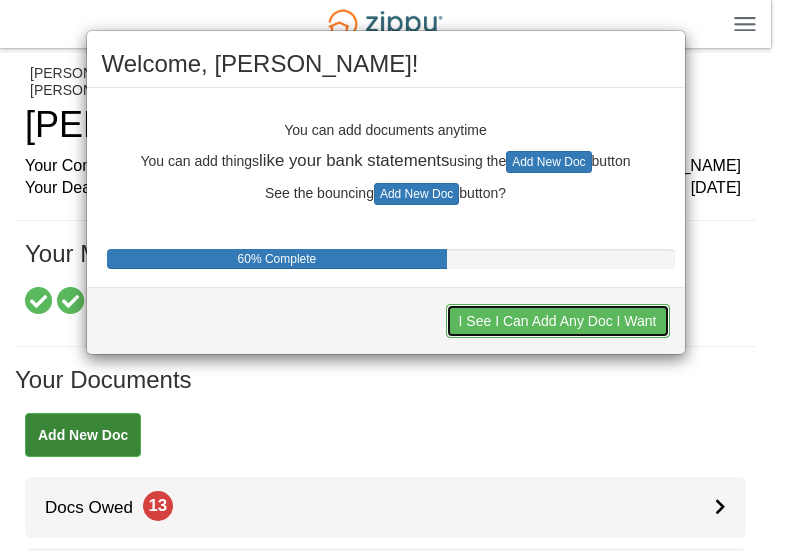 click on "I See I Can Add Any Doc I Want" at bounding box center [558, 321] 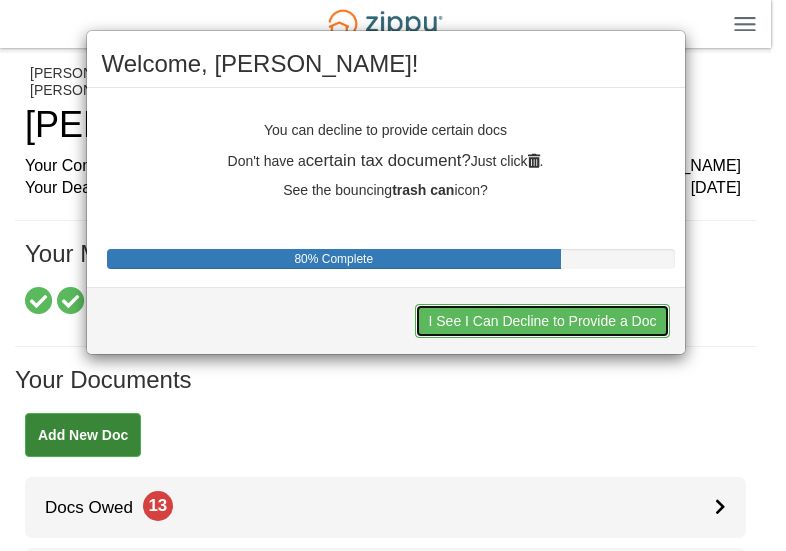 click on "I See I Can Decline to Provide a Doc" at bounding box center [542, 321] 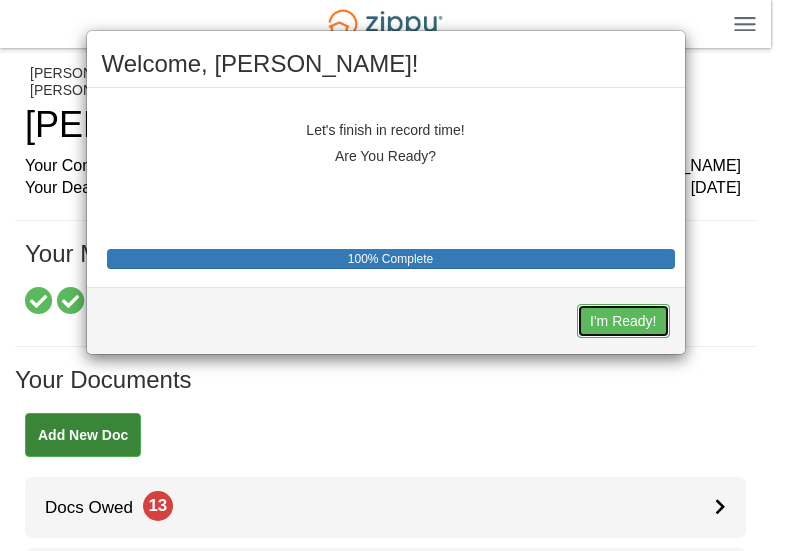 click on "I'm Ready!" at bounding box center [623, 321] 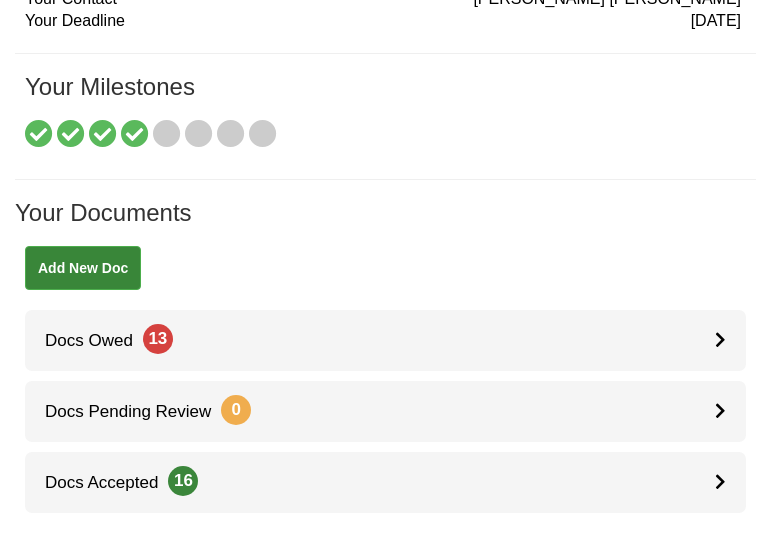 scroll, scrollTop: 200, scrollLeft: 0, axis: vertical 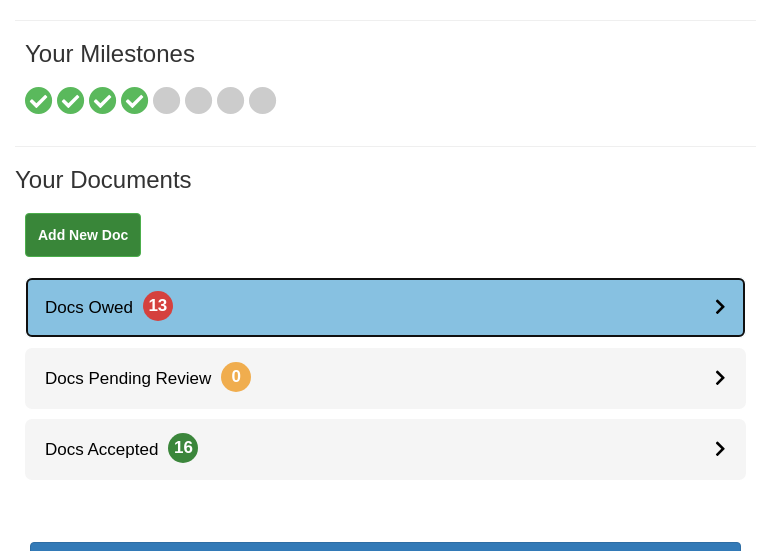 click at bounding box center (720, 306) 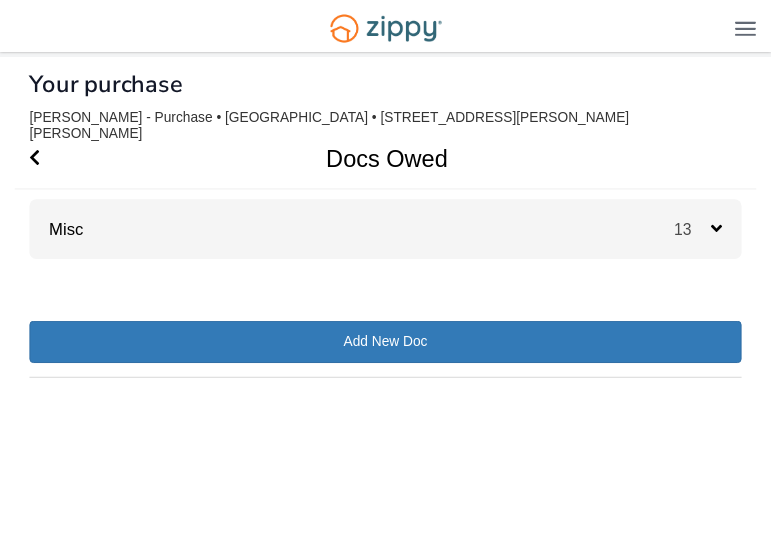 scroll, scrollTop: 0, scrollLeft: 0, axis: both 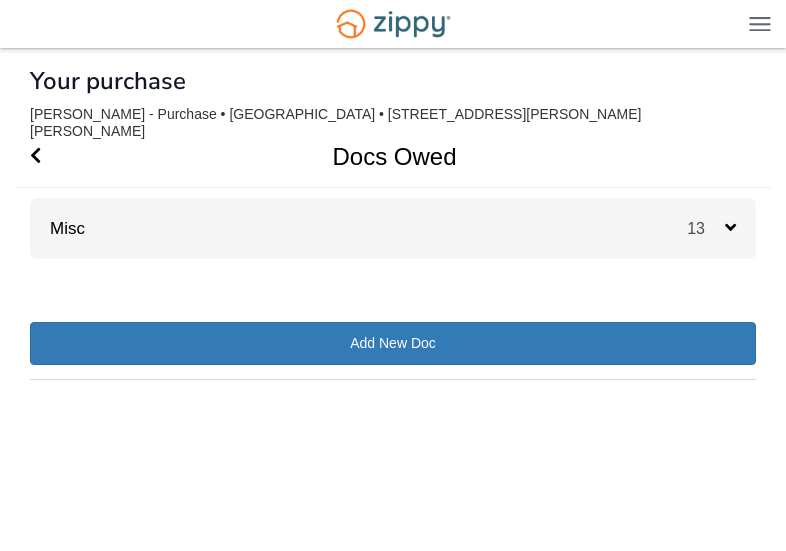 click on "Misc
13" at bounding box center [393, 228] 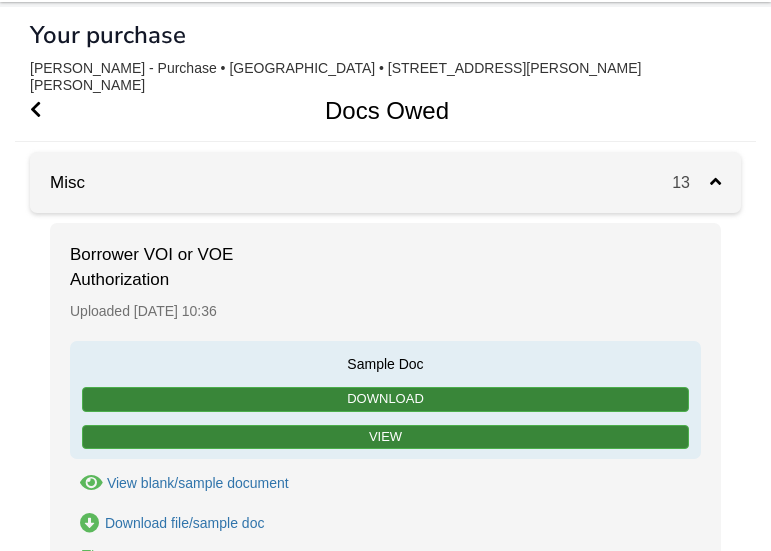 scroll, scrollTop: 0, scrollLeft: 0, axis: both 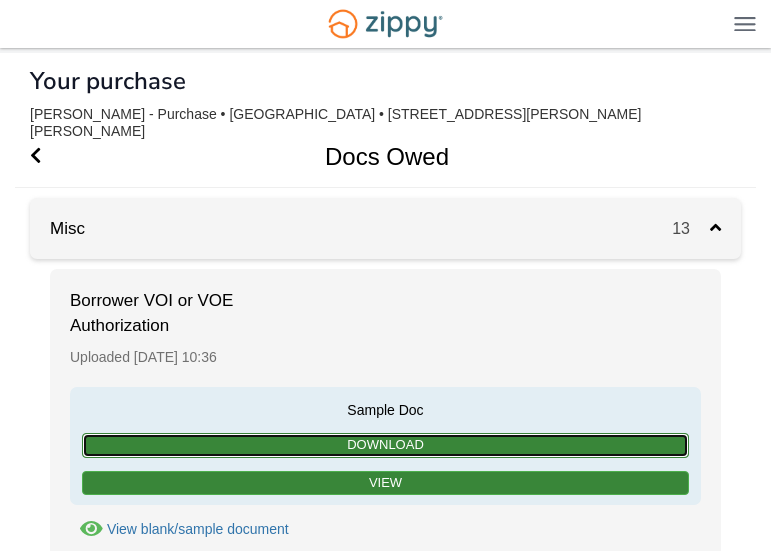 click on "Download" at bounding box center [385, 445] 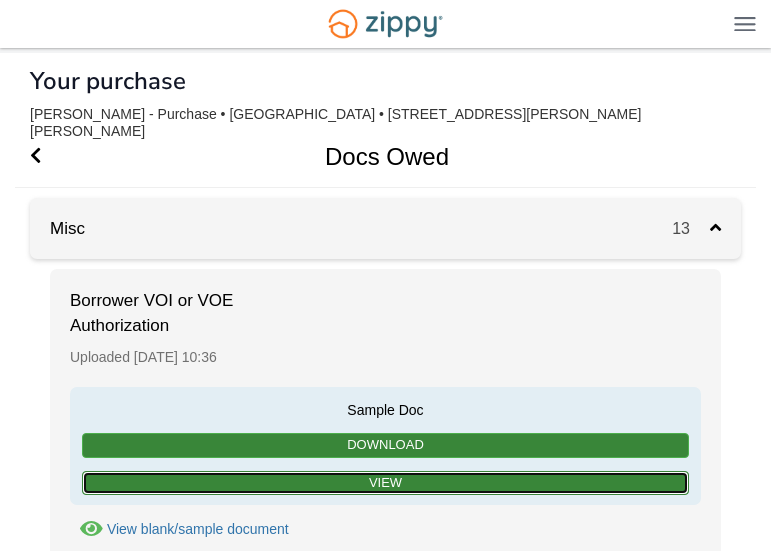 click on "View" at bounding box center [385, 483] 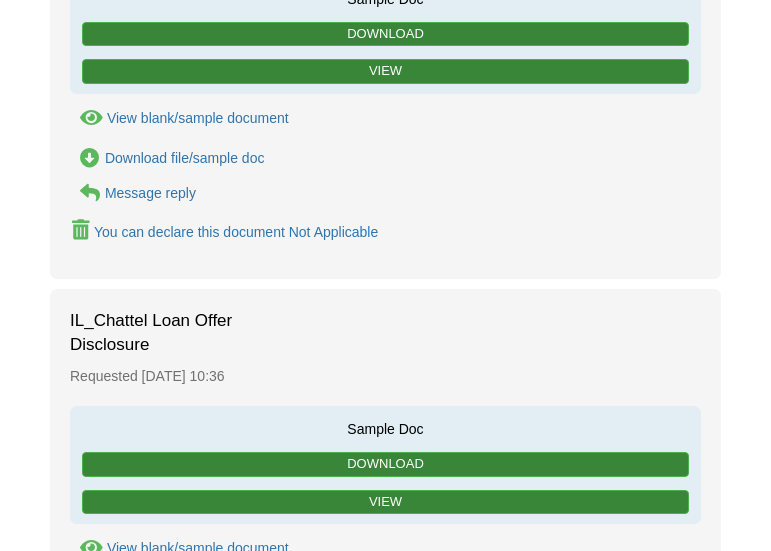 scroll, scrollTop: 1400, scrollLeft: 0, axis: vertical 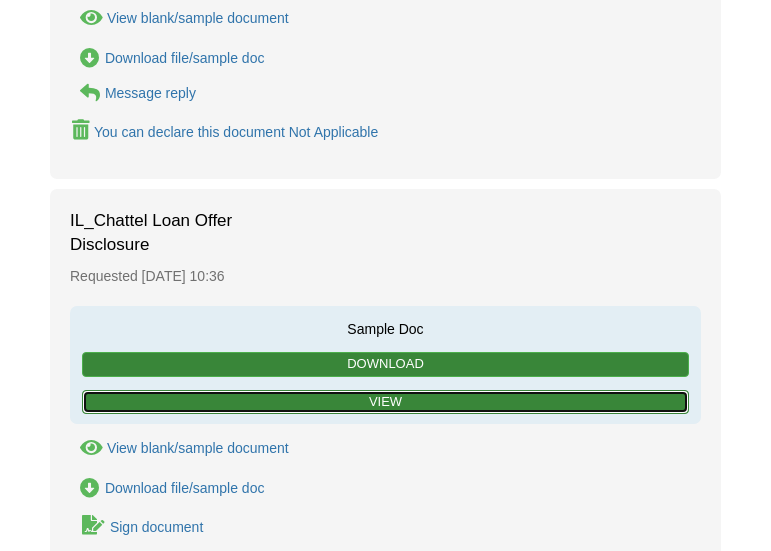 click on "View" at bounding box center [385, 402] 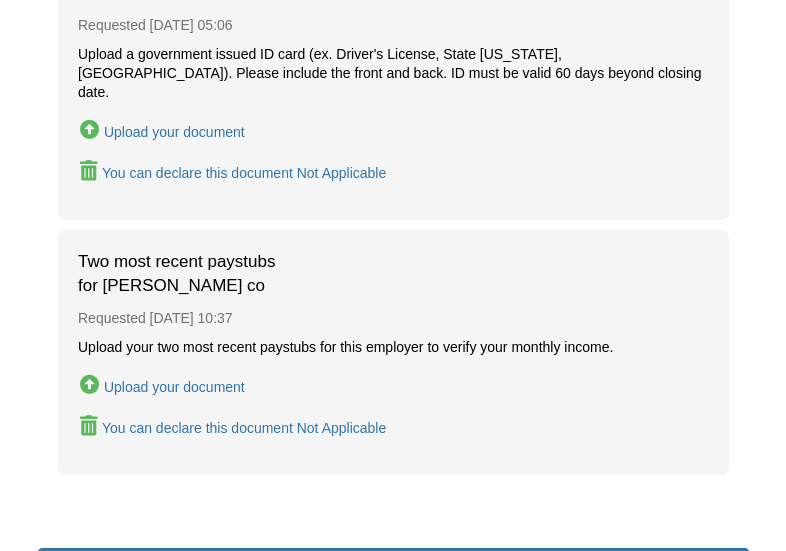scroll, scrollTop: 4315, scrollLeft: 0, axis: vertical 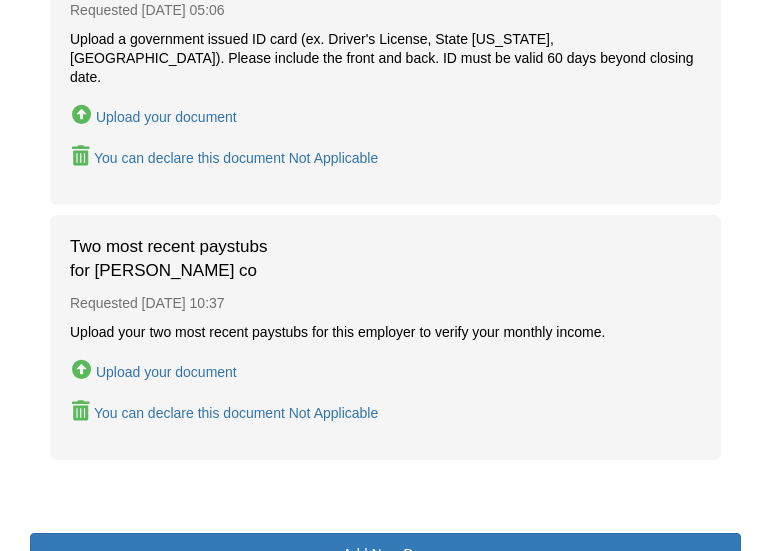 click on "Upload your document" at bounding box center (166, 372) 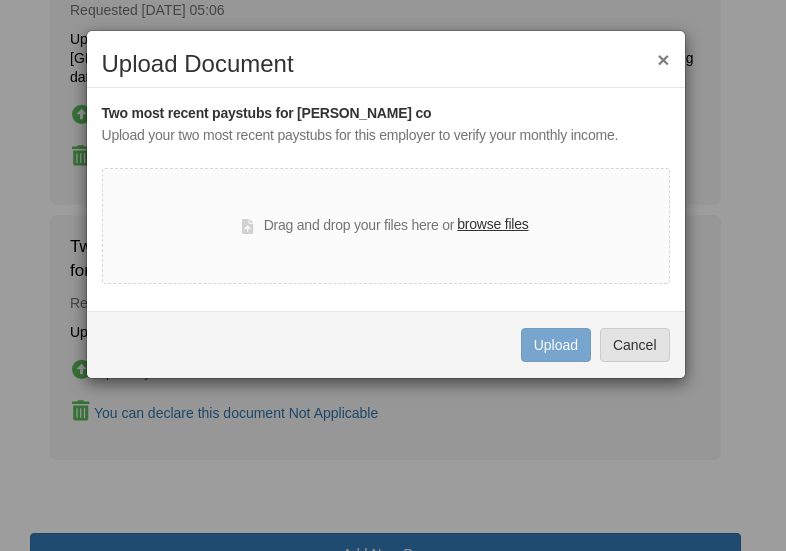 click on "browse files" at bounding box center (492, 225) 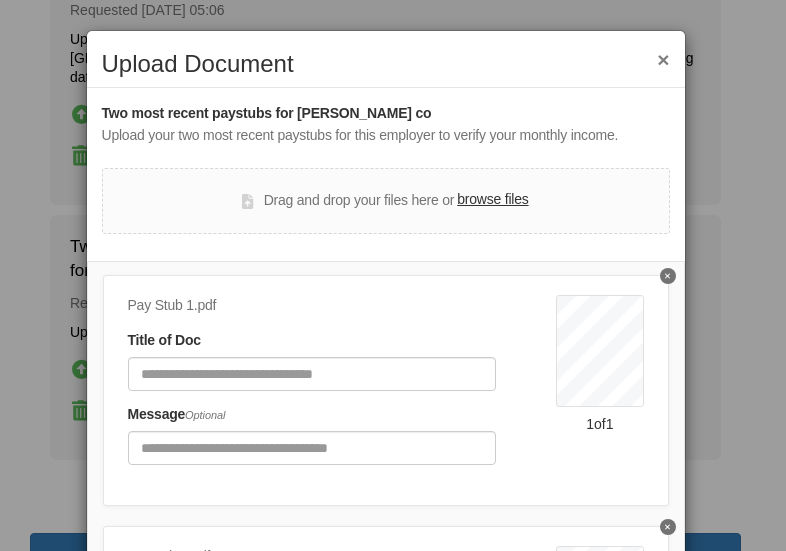 scroll, scrollTop: 111, scrollLeft: 0, axis: vertical 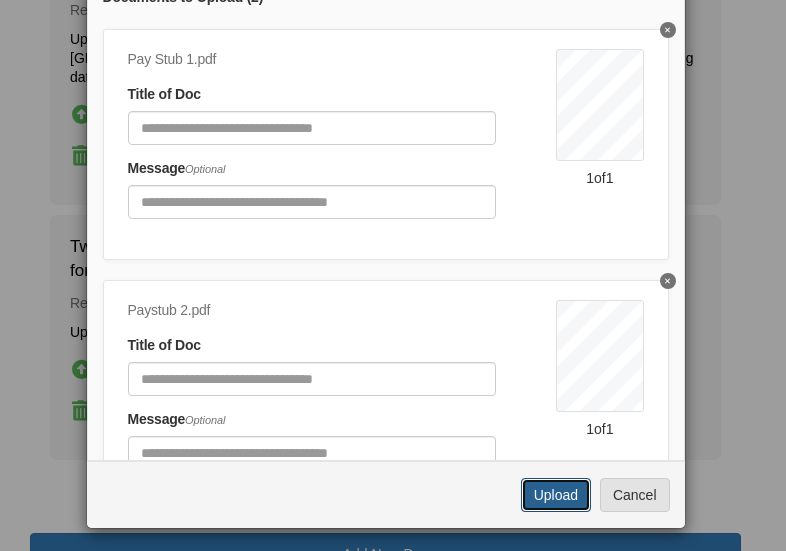 click on "Upload" at bounding box center (556, 495) 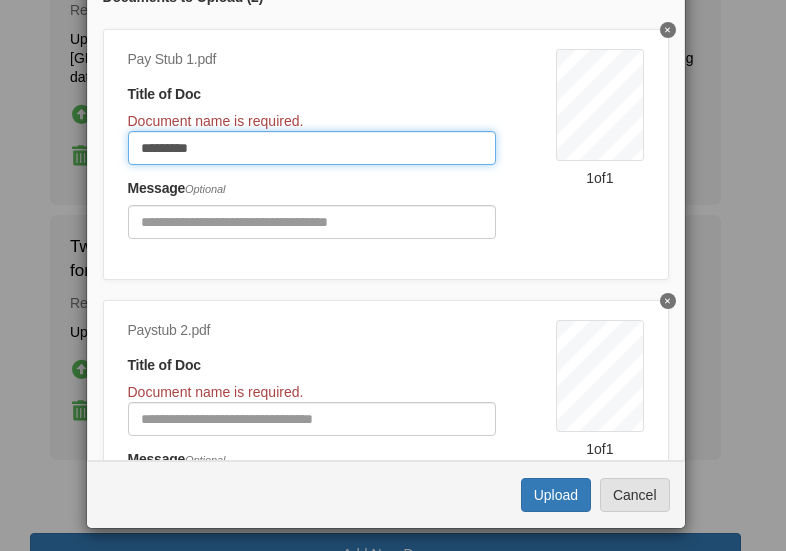 type on "*********" 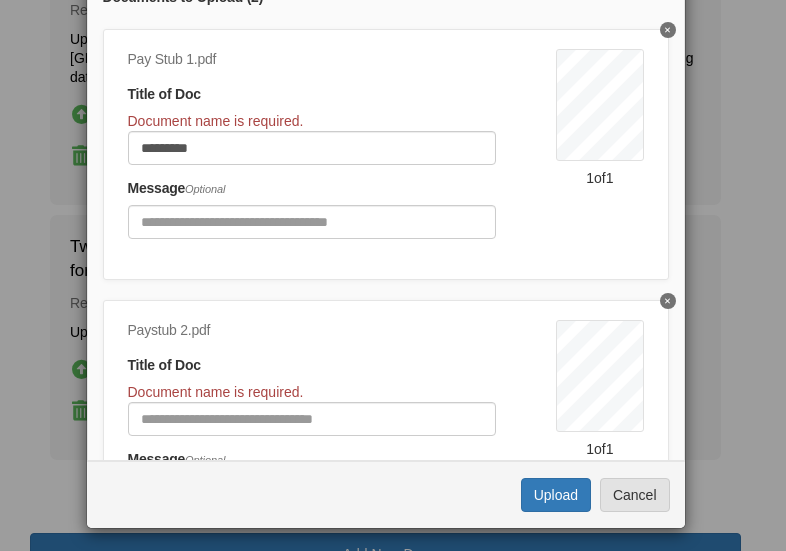 click on "Got it" at bounding box center [76, 5039] 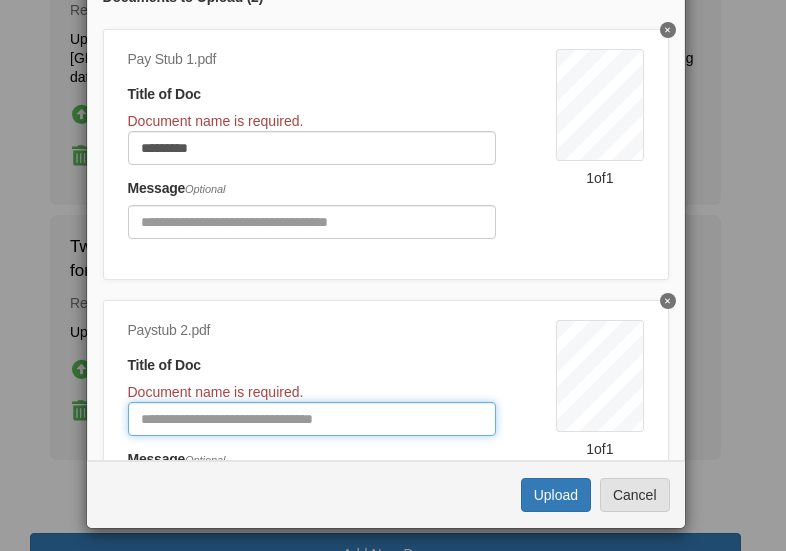 click at bounding box center [312, 419] 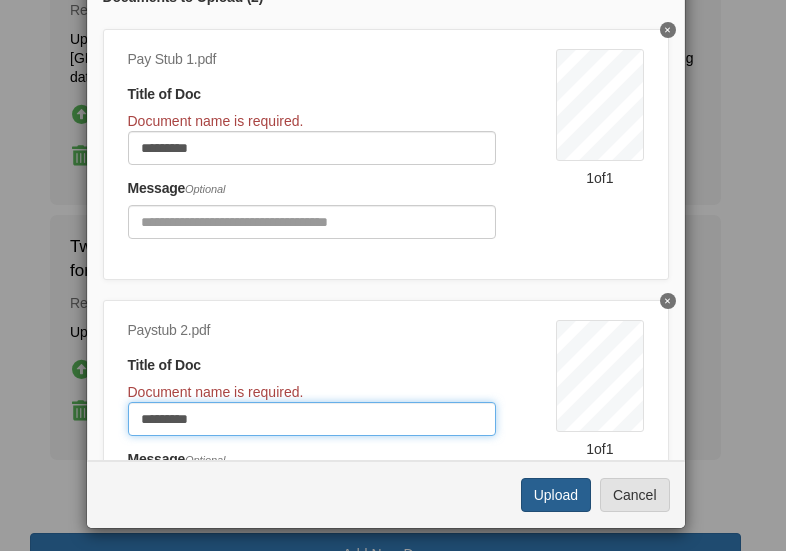 type on "*********" 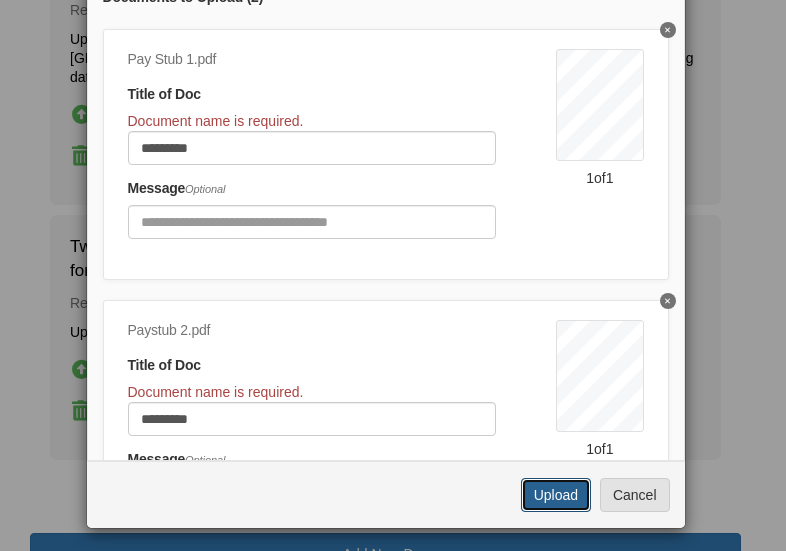 click on "Upload" at bounding box center [556, 495] 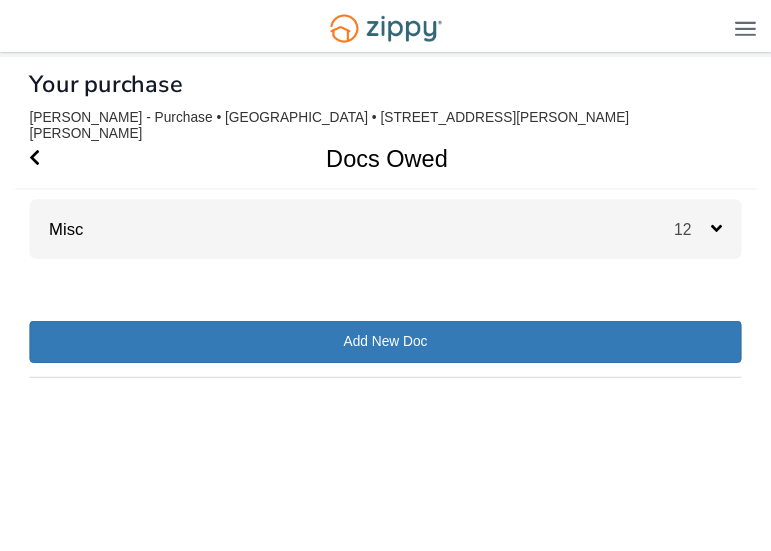 scroll, scrollTop: 0, scrollLeft: 0, axis: both 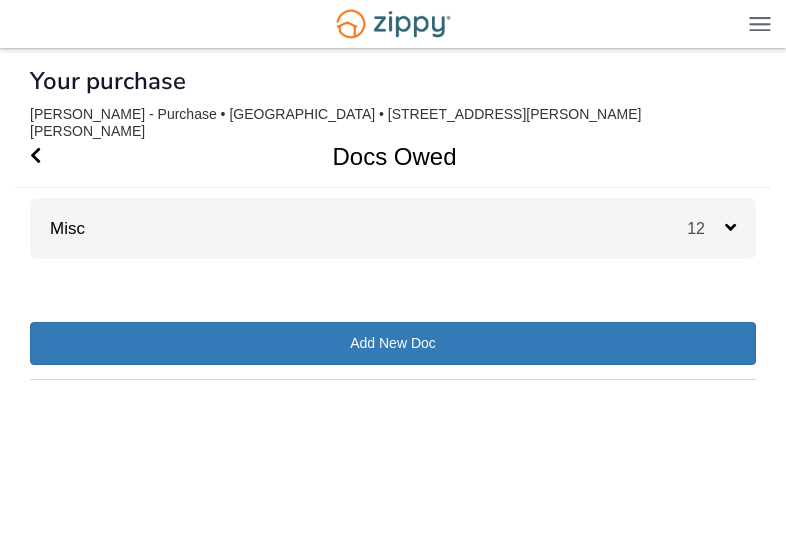 click on "12" at bounding box center (721, 228) 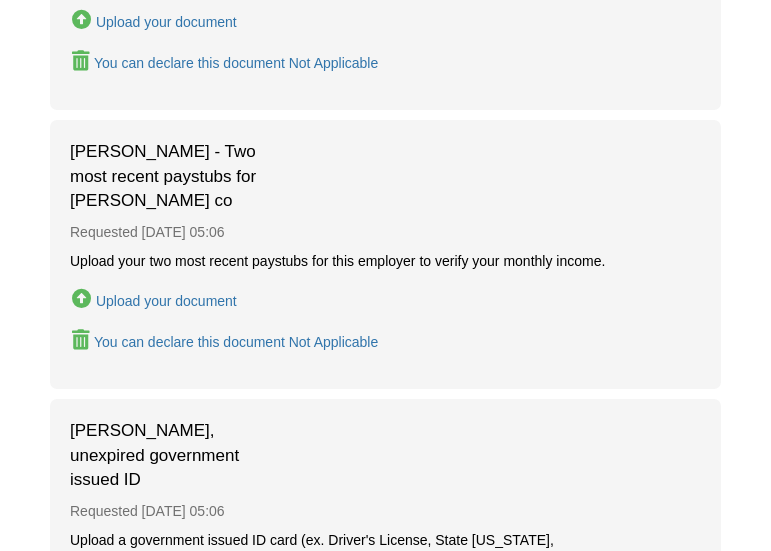 scroll, scrollTop: 3760, scrollLeft: 0, axis: vertical 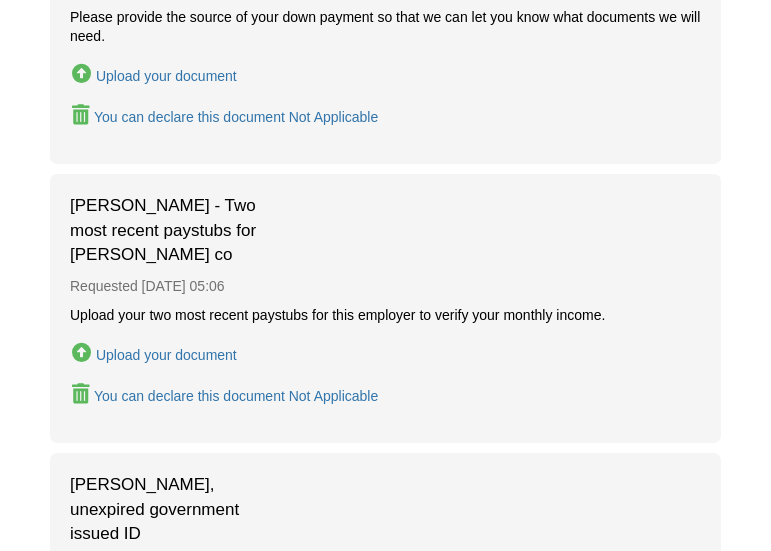 click on "Upload your document" at bounding box center (166, 355) 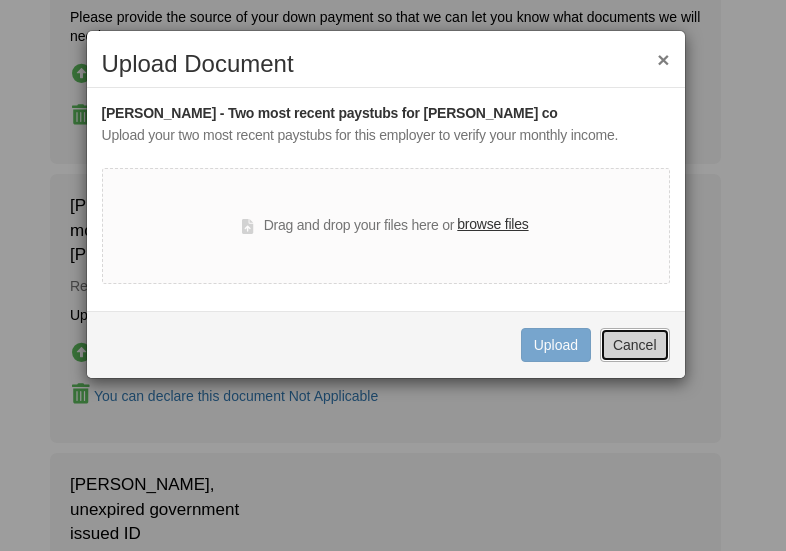 click on "Cancel" at bounding box center [635, 345] 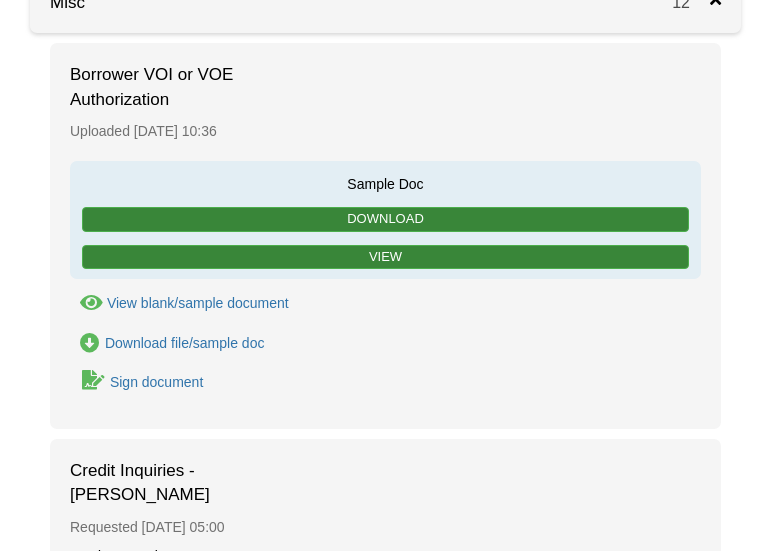scroll, scrollTop: 0, scrollLeft: 0, axis: both 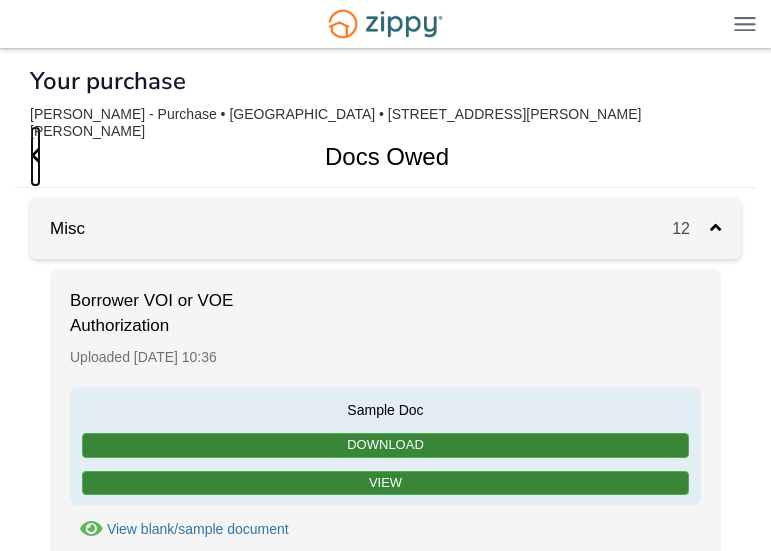 click at bounding box center [35, 155] 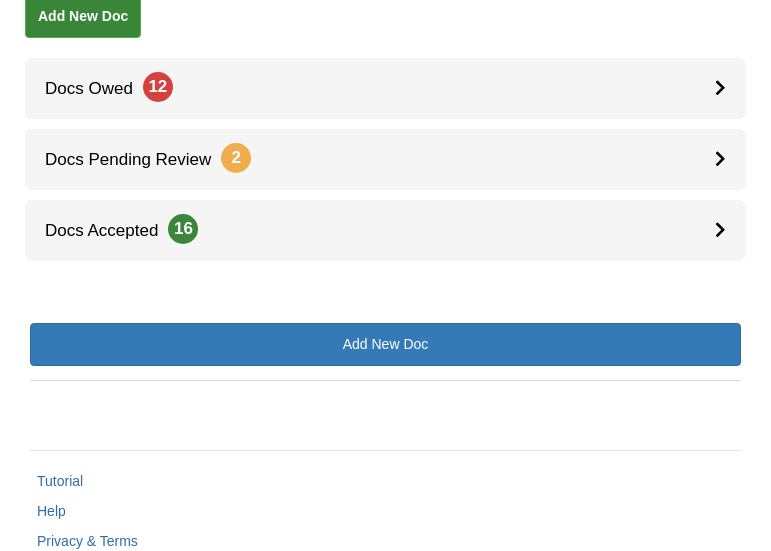 scroll, scrollTop: 371, scrollLeft: 0, axis: vertical 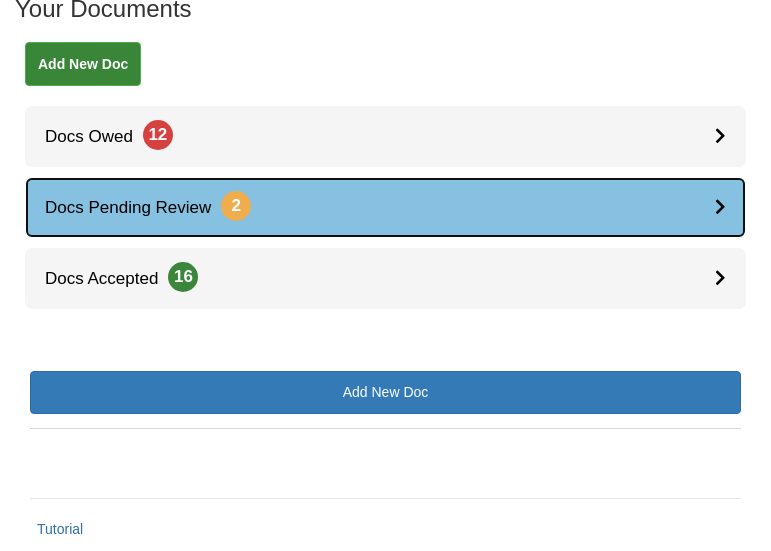 click at bounding box center [720, 206] 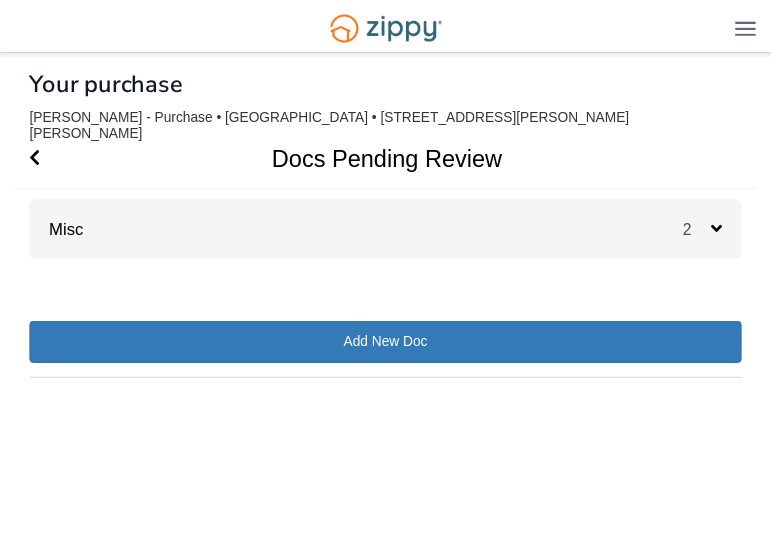 scroll, scrollTop: 0, scrollLeft: 0, axis: both 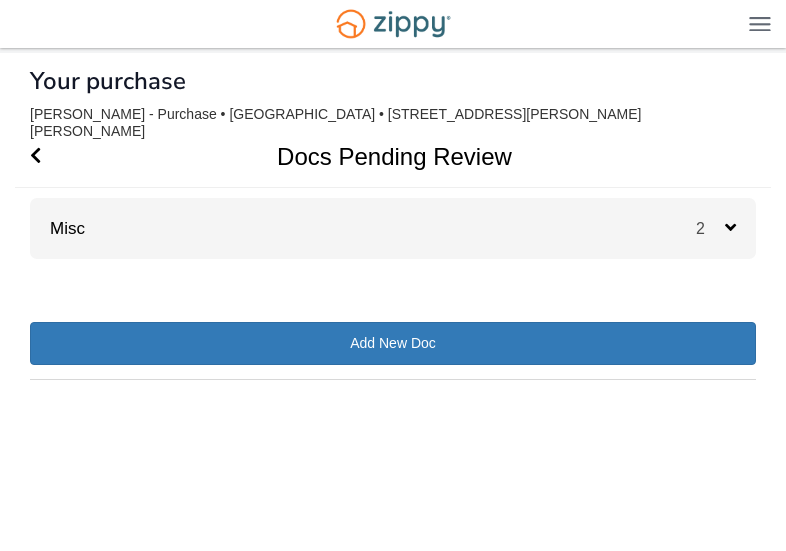 click on "2" at bounding box center [710, 228] 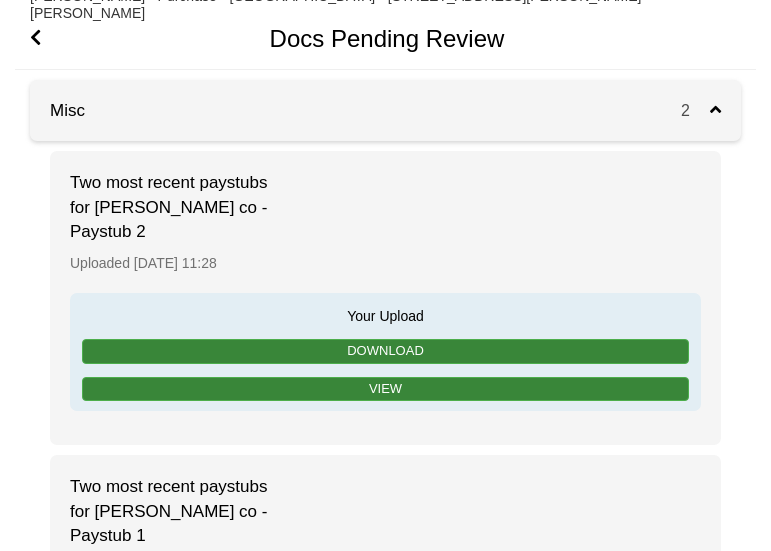 scroll, scrollTop: 0, scrollLeft: 0, axis: both 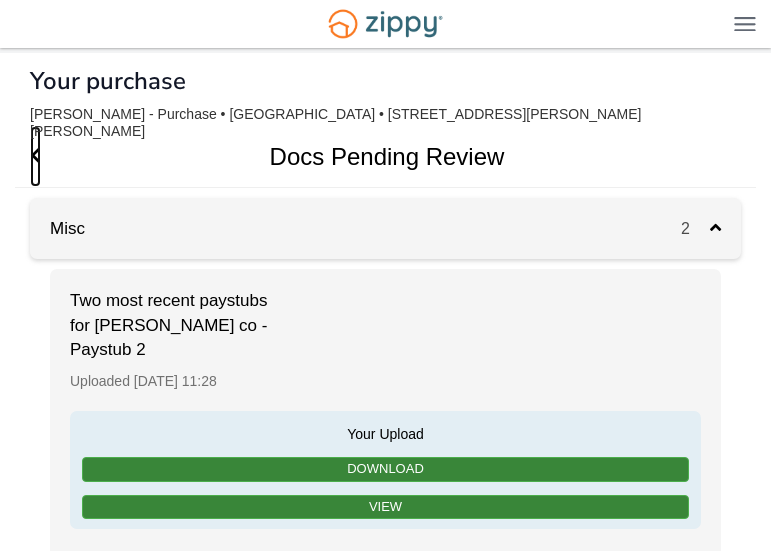 click at bounding box center (35, 155) 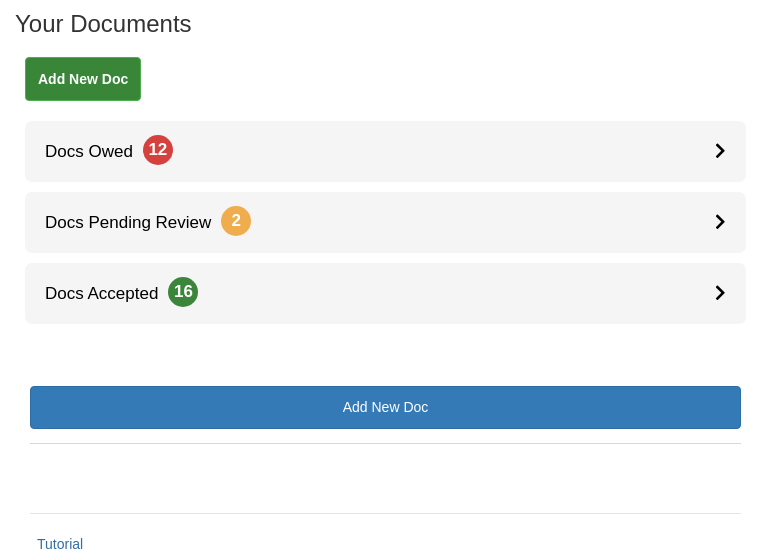 scroll, scrollTop: 471, scrollLeft: 0, axis: vertical 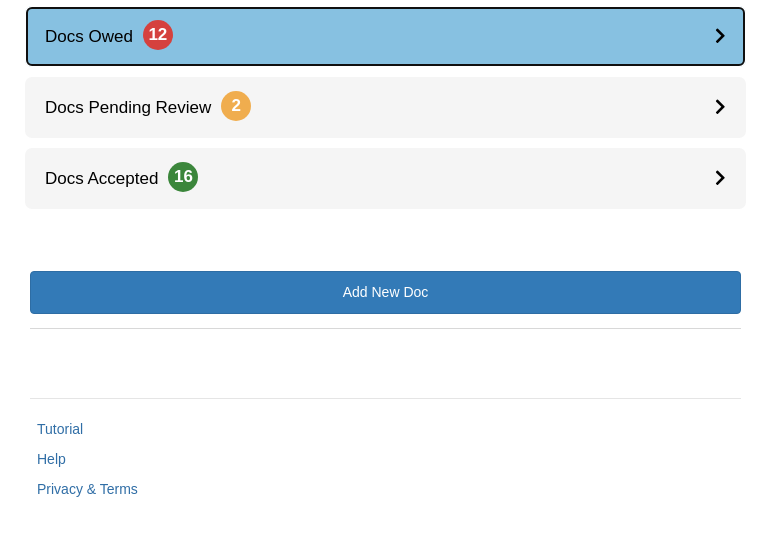 click on "Docs Owed 12" at bounding box center (385, 36) 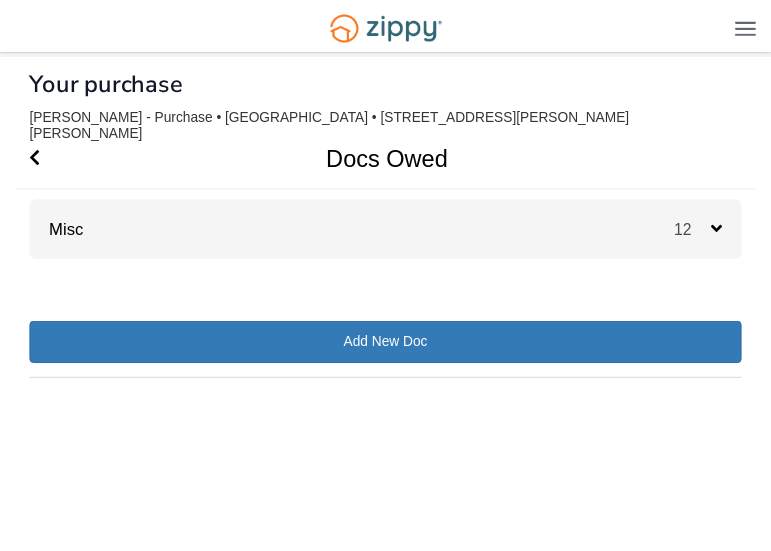 scroll, scrollTop: 0, scrollLeft: 0, axis: both 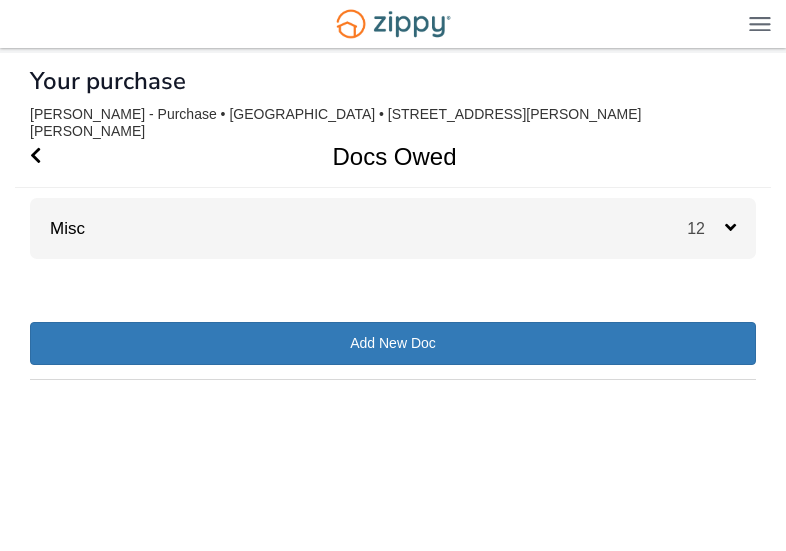 click on "Misc
12" at bounding box center (393, 228) 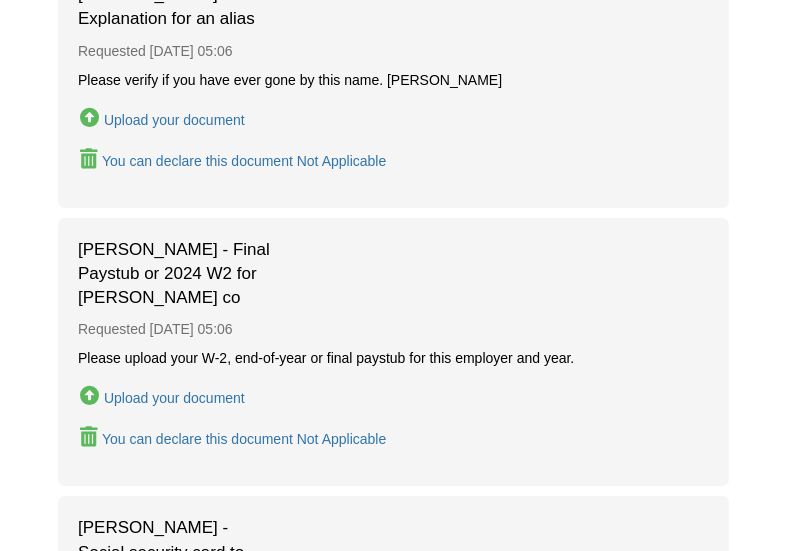 scroll, scrollTop: 2900, scrollLeft: 0, axis: vertical 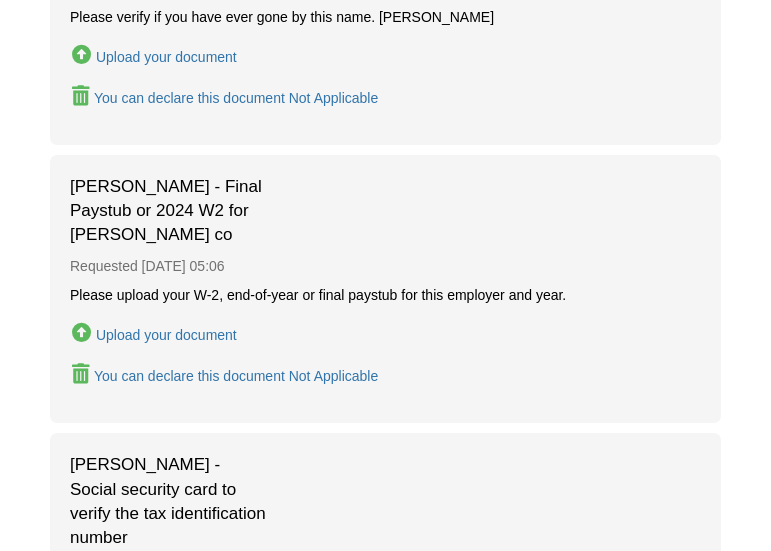 click on "Upload your document" at bounding box center (166, 335) 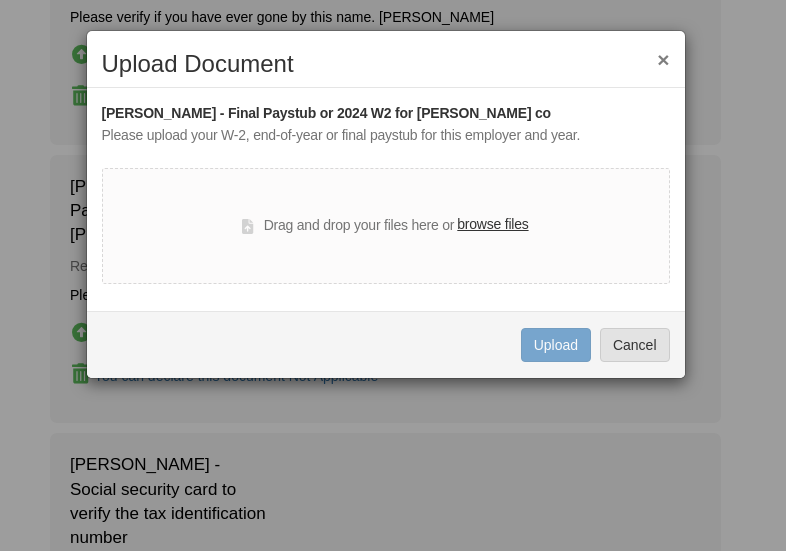 click on "Drag and drop your files here or   browse files" at bounding box center (386, 226) 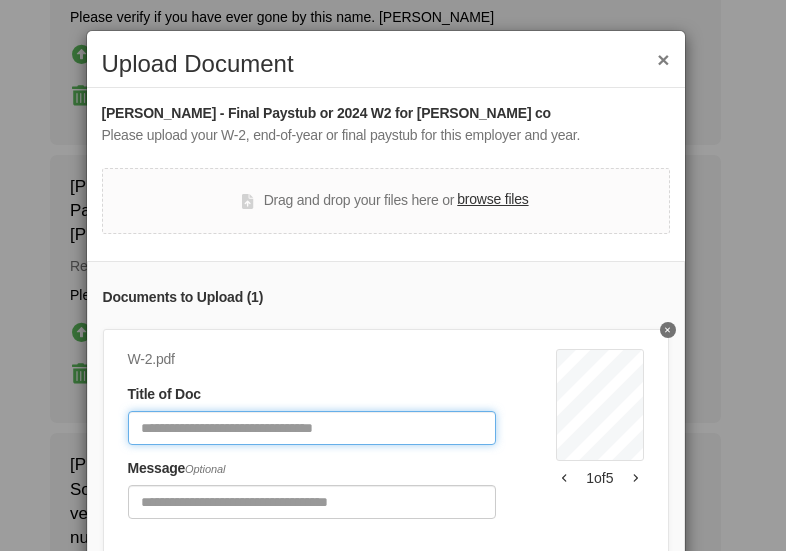 click 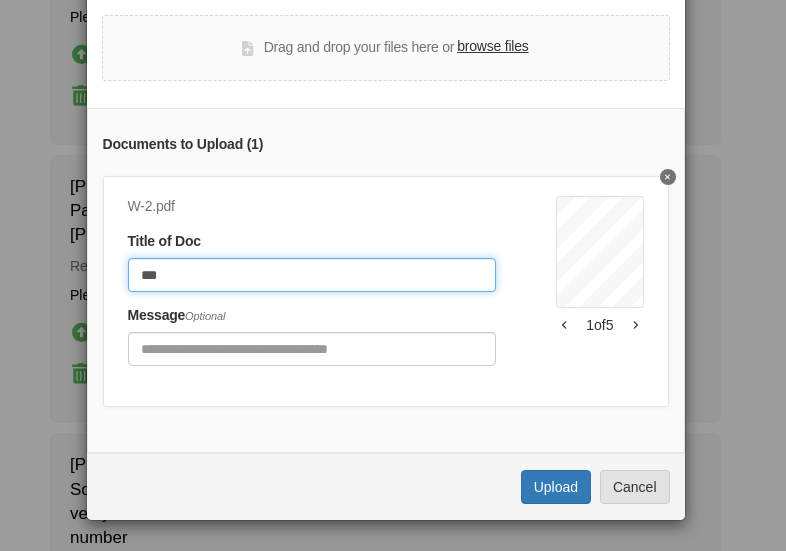 scroll, scrollTop: 168, scrollLeft: 0, axis: vertical 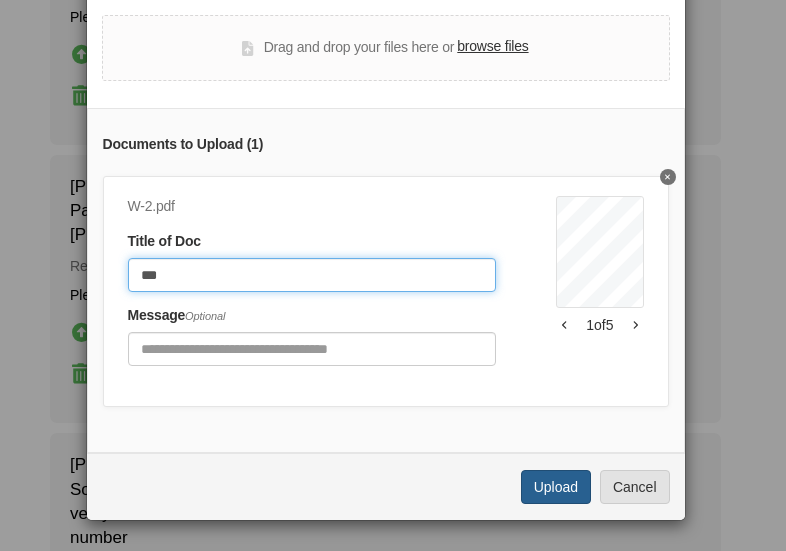 type on "***" 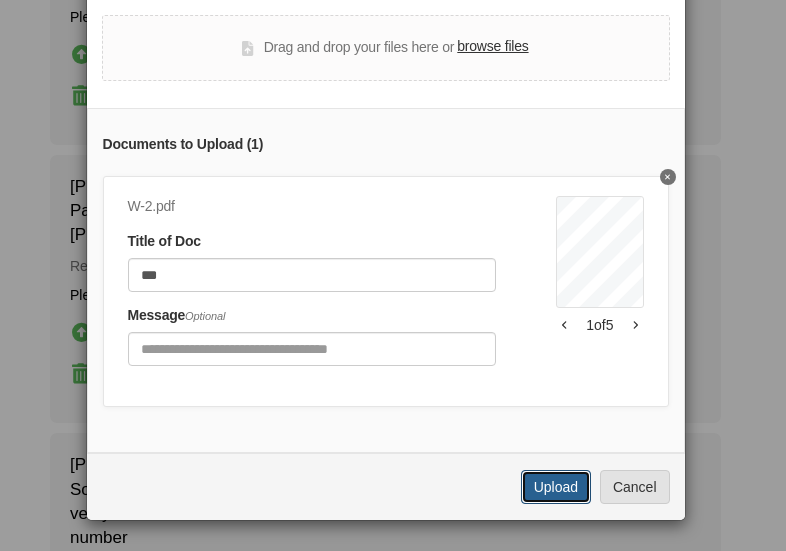 click on "Upload" at bounding box center [556, 487] 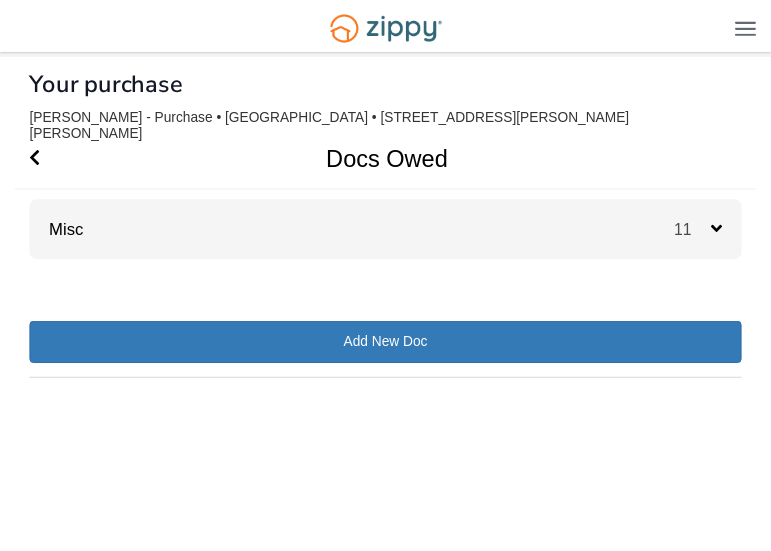 scroll, scrollTop: 0, scrollLeft: 0, axis: both 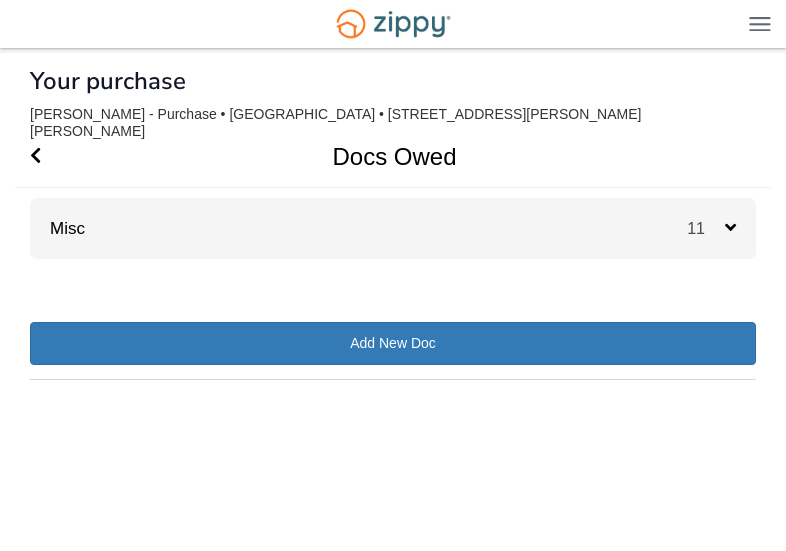 click on "11" at bounding box center [706, 228] 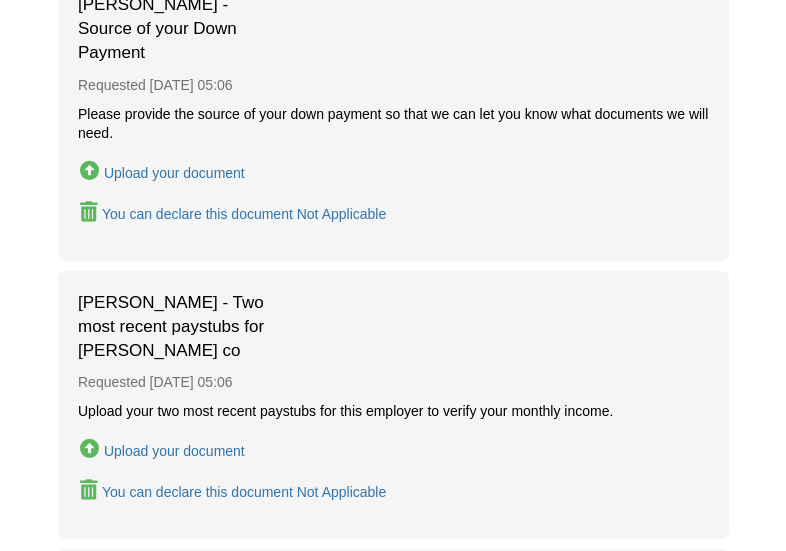 scroll, scrollTop: 3500, scrollLeft: 0, axis: vertical 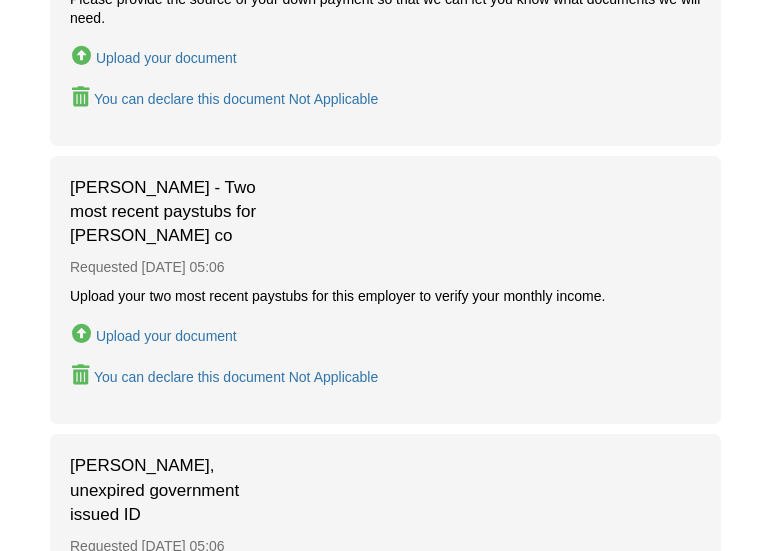 click on "Upload your document" at bounding box center (166, 336) 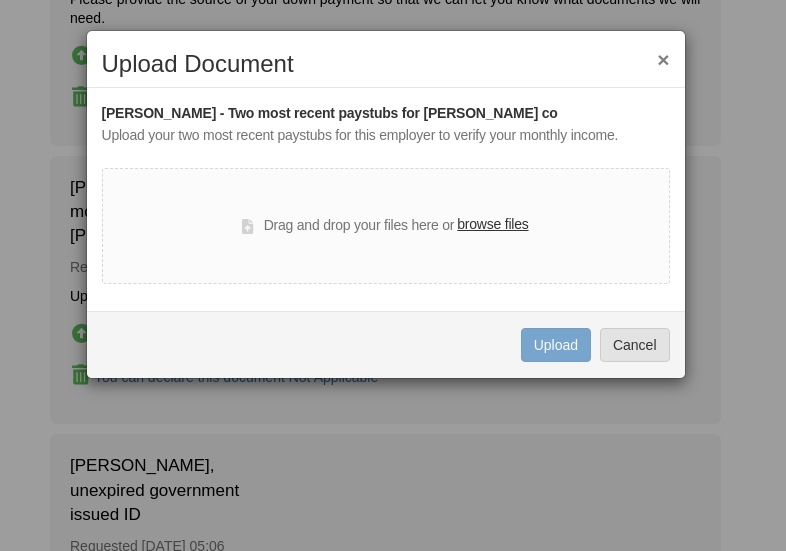 click on "browse files" at bounding box center (492, 225) 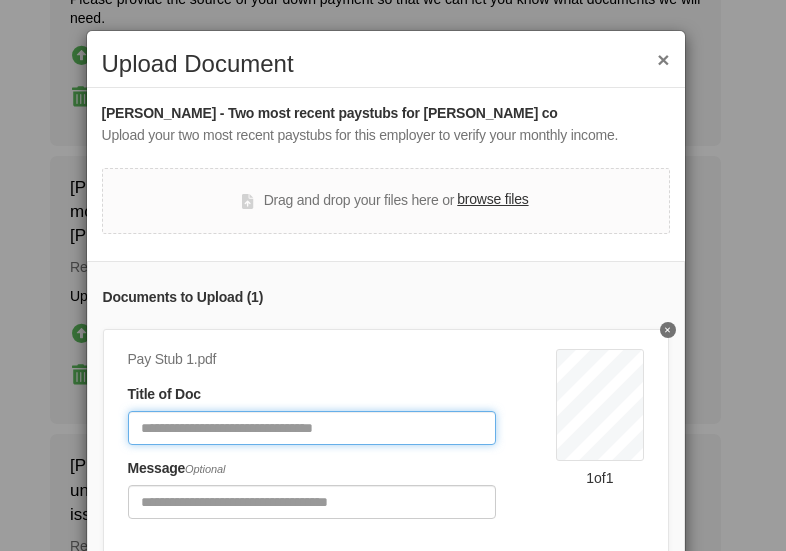 click 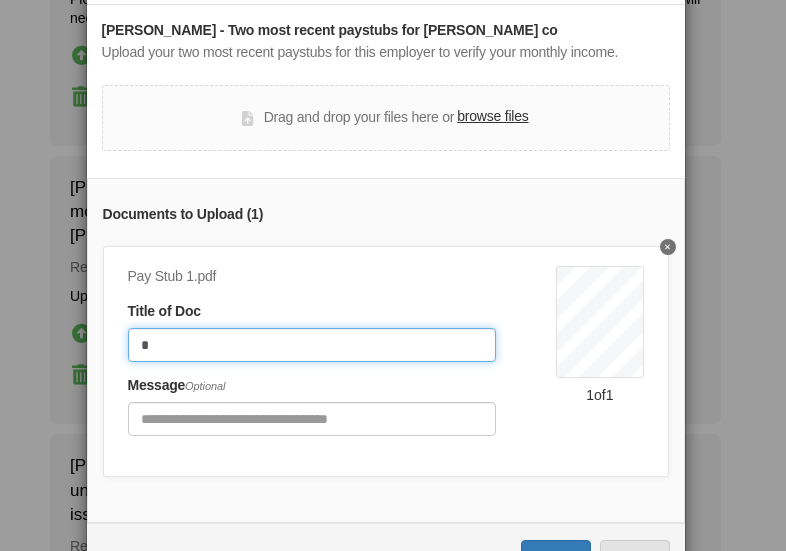 scroll, scrollTop: 168, scrollLeft: 0, axis: vertical 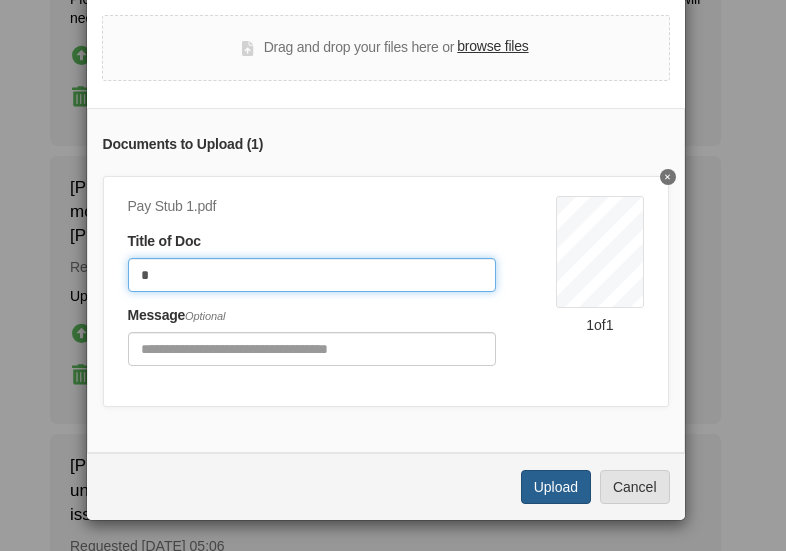 type on "*" 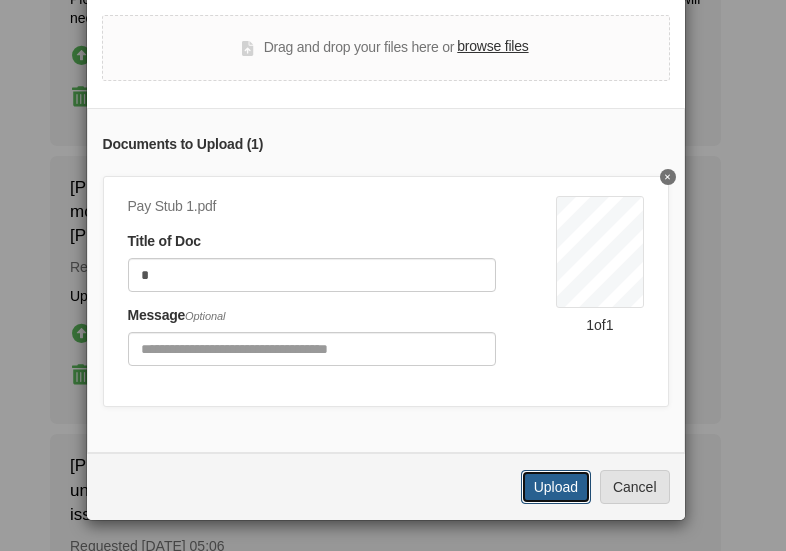 click on "Upload" at bounding box center [556, 487] 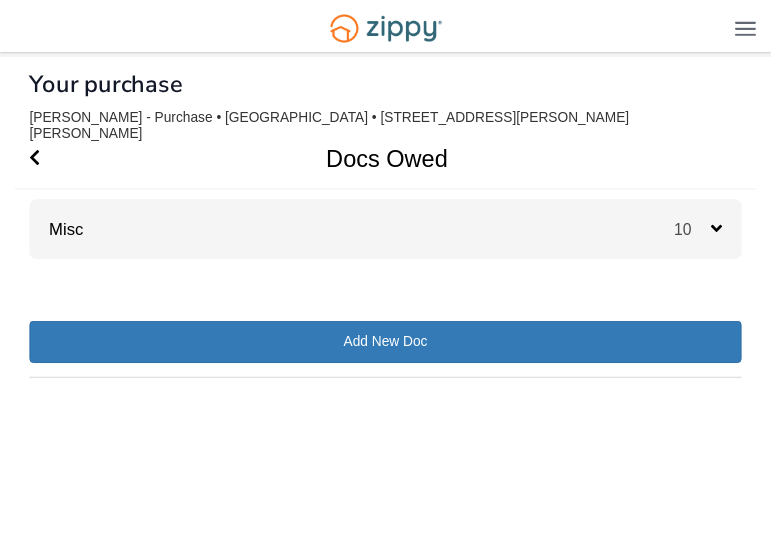 scroll, scrollTop: 0, scrollLeft: 0, axis: both 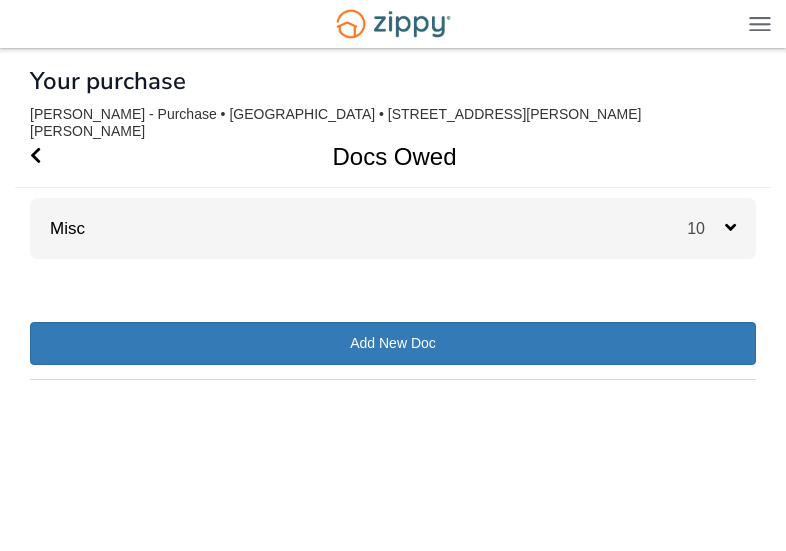 click on "Misc
10" at bounding box center [393, 228] 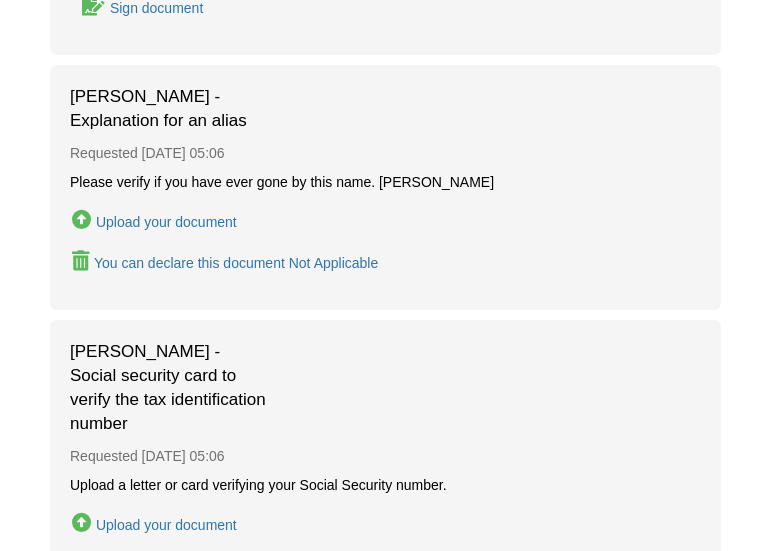 scroll, scrollTop: 2700, scrollLeft: 0, axis: vertical 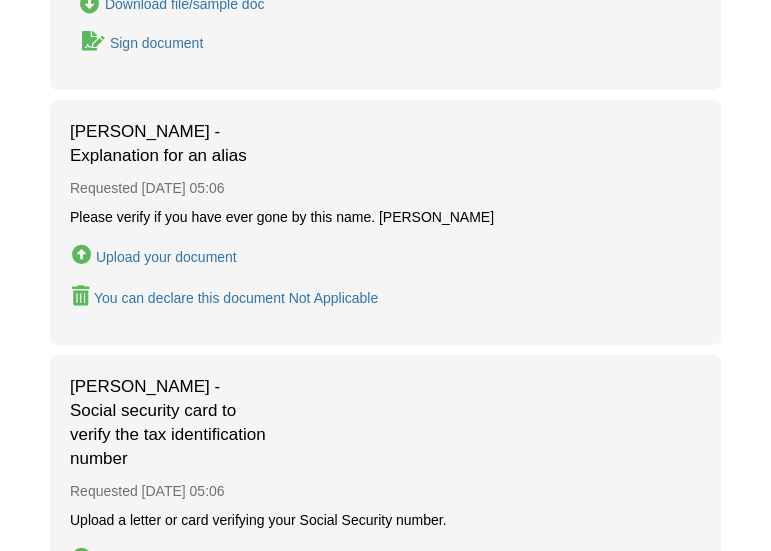 click on "Upload your document" at bounding box center [154, 255] 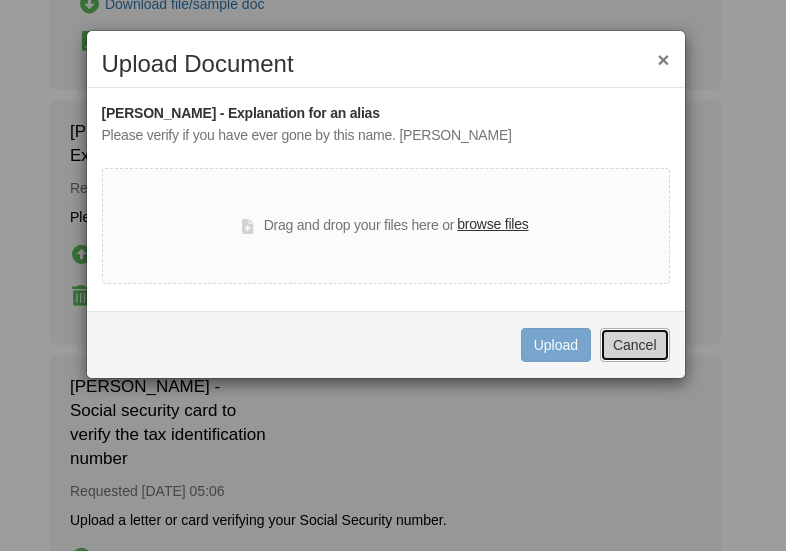 click on "Cancel" at bounding box center (635, 345) 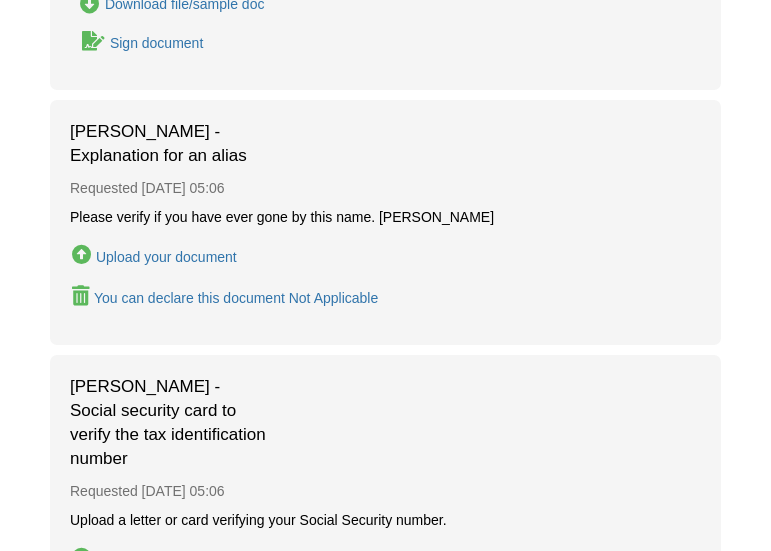 click at bounding box center [81, 296] 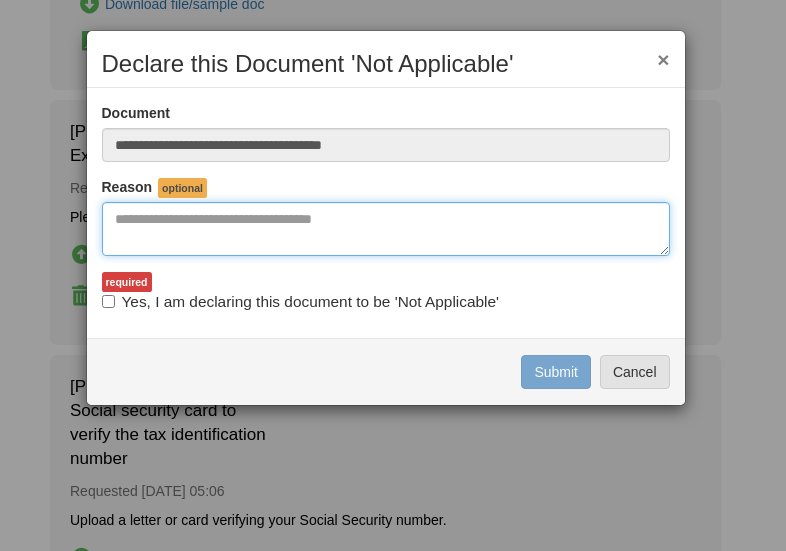 click at bounding box center [386, 229] 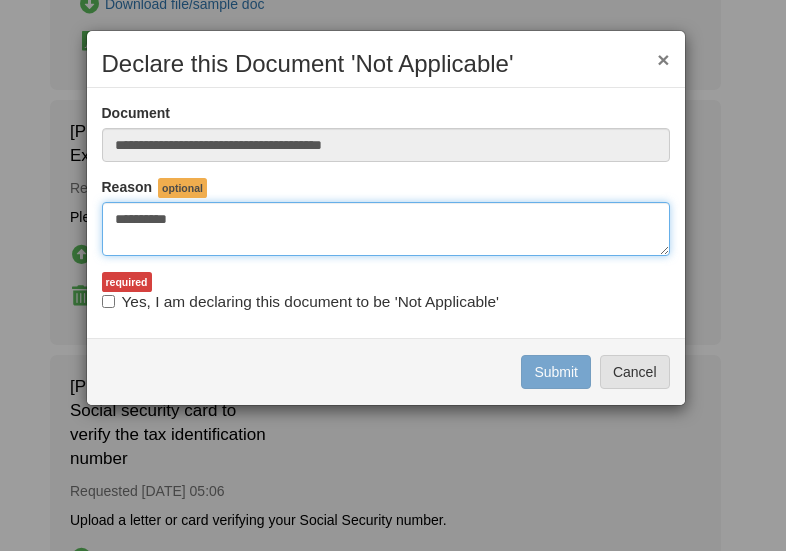 drag, startPoint x: 213, startPoint y: 236, endPoint x: 89, endPoint y: 232, distance: 124.0645 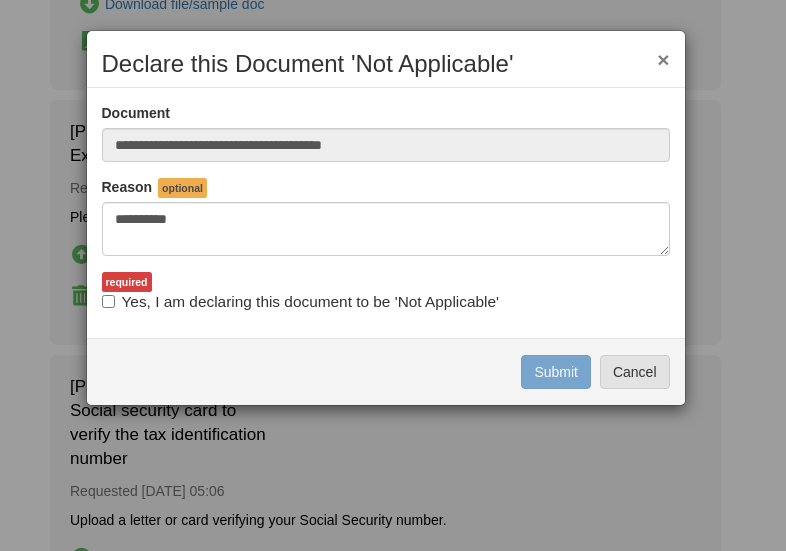 click on "**********" at bounding box center [386, 213] 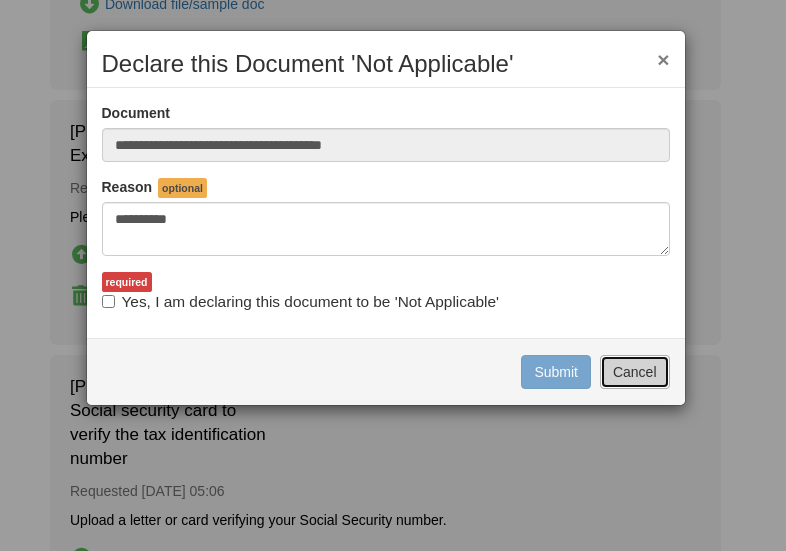 click on "Cancel" at bounding box center [635, 372] 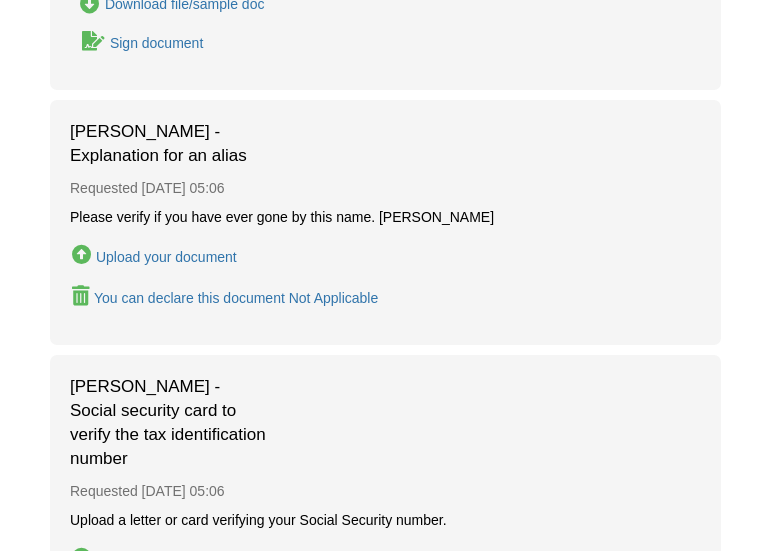 click at bounding box center (81, 296) 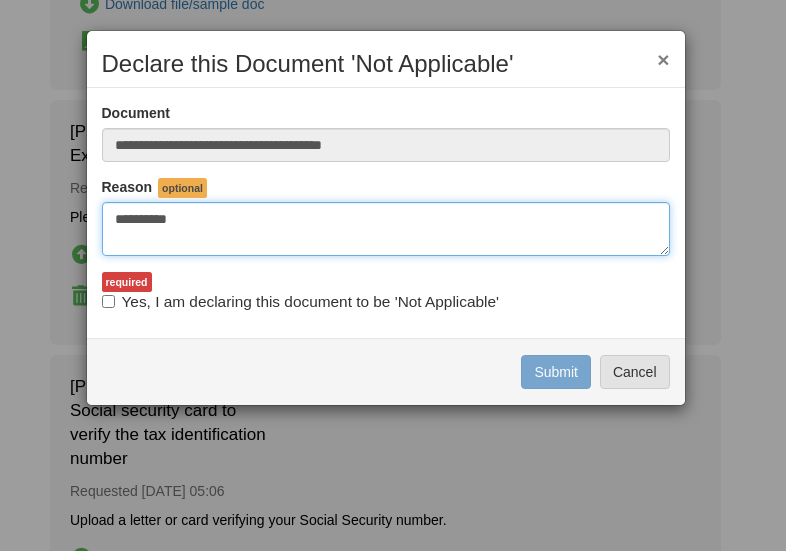 click on "*********" at bounding box center (386, 229) 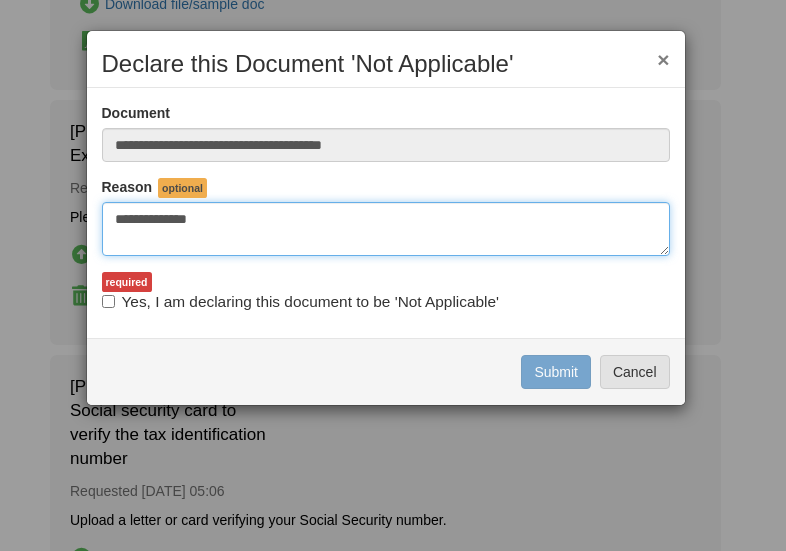 type on "**********" 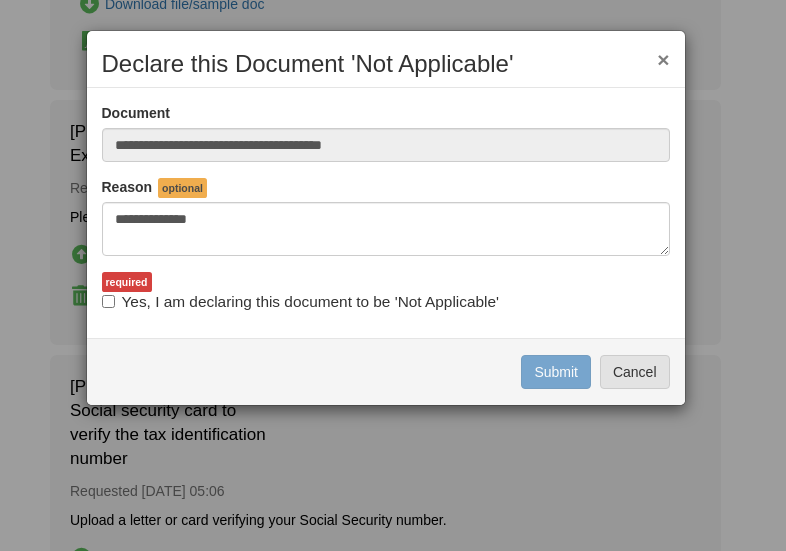 click on "Yes, I am declaring this document to be 'Not
Applicable'" at bounding box center [300, 302] 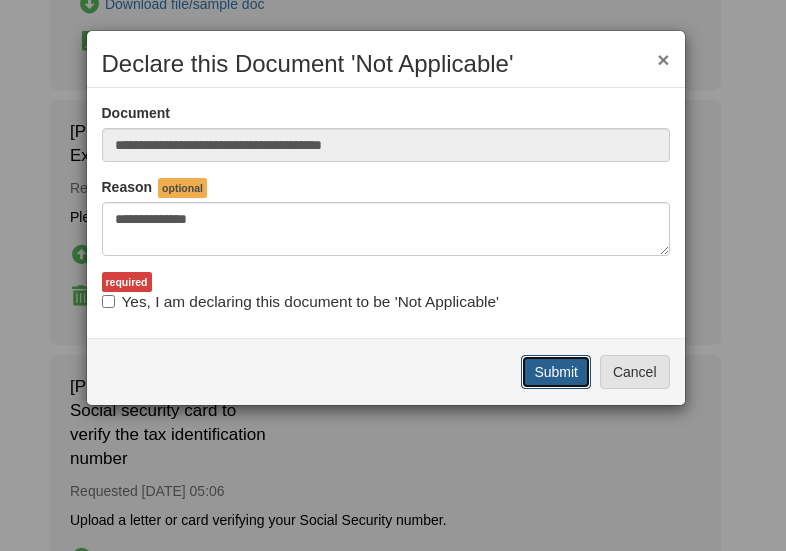 click on "Submit" at bounding box center (556, 372) 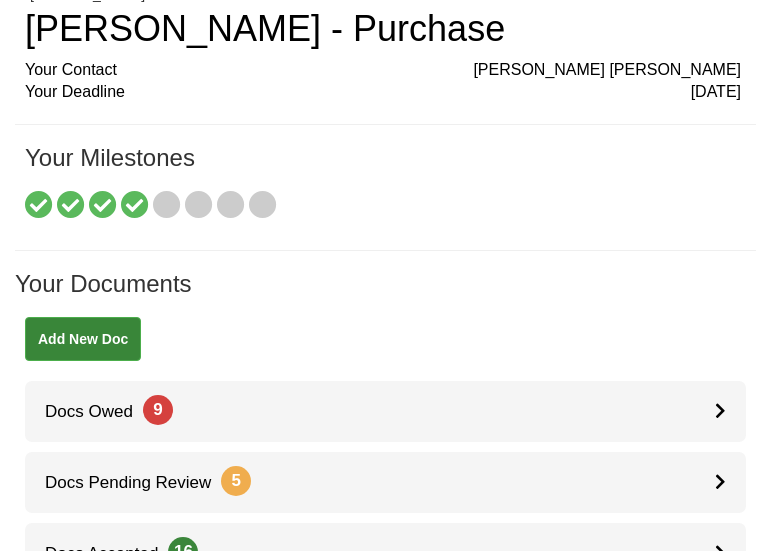 scroll, scrollTop: 200, scrollLeft: 0, axis: vertical 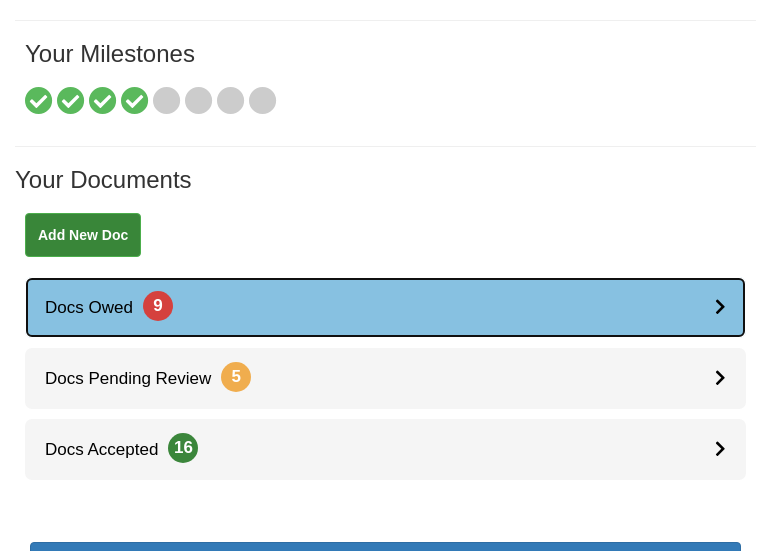 click on "9" at bounding box center (158, 306) 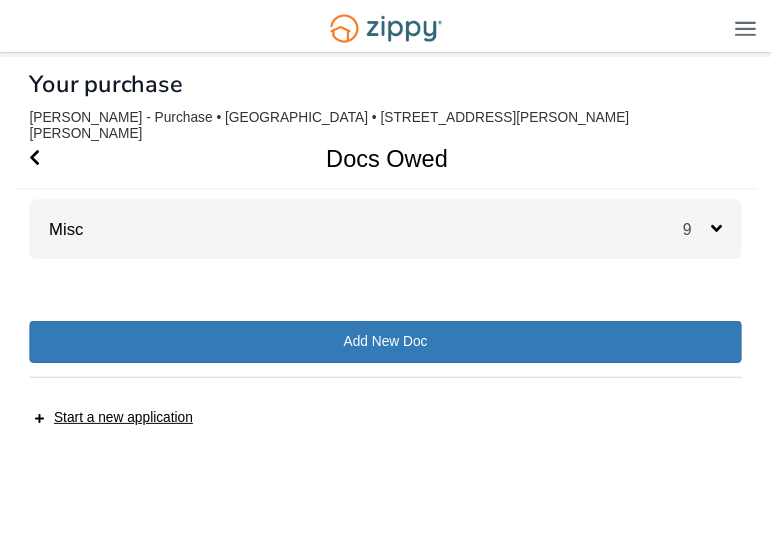 scroll, scrollTop: 0, scrollLeft: 0, axis: both 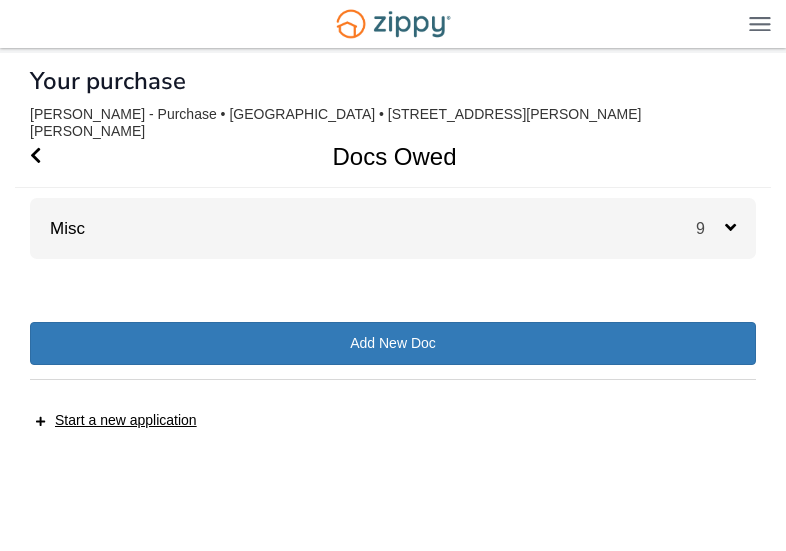 click on "Misc
9" at bounding box center [393, 228] 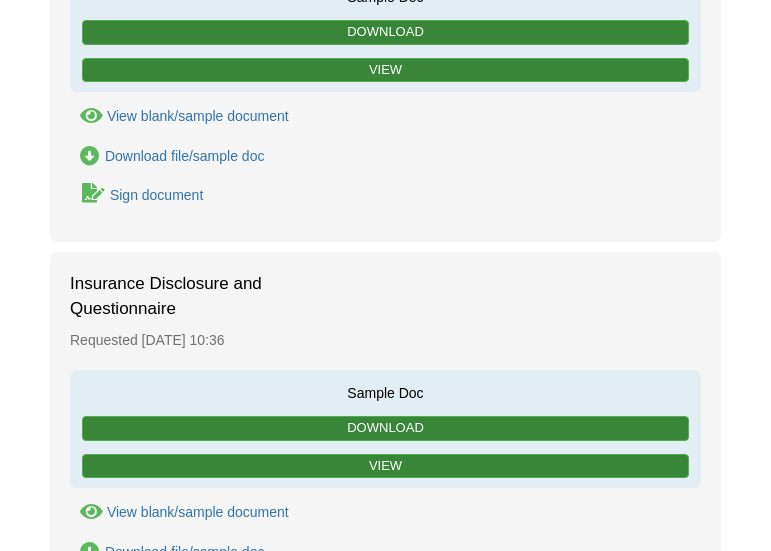 scroll, scrollTop: 2200, scrollLeft: 0, axis: vertical 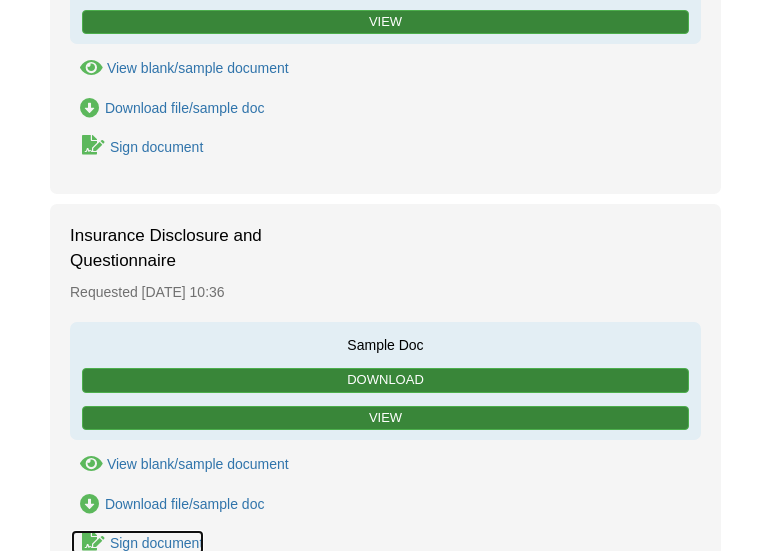 click on "Sign document" at bounding box center (156, 543) 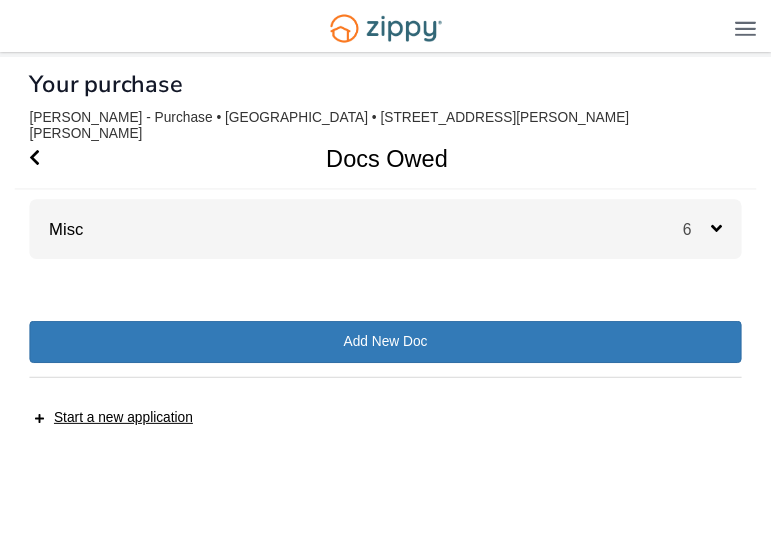 scroll, scrollTop: 0, scrollLeft: 0, axis: both 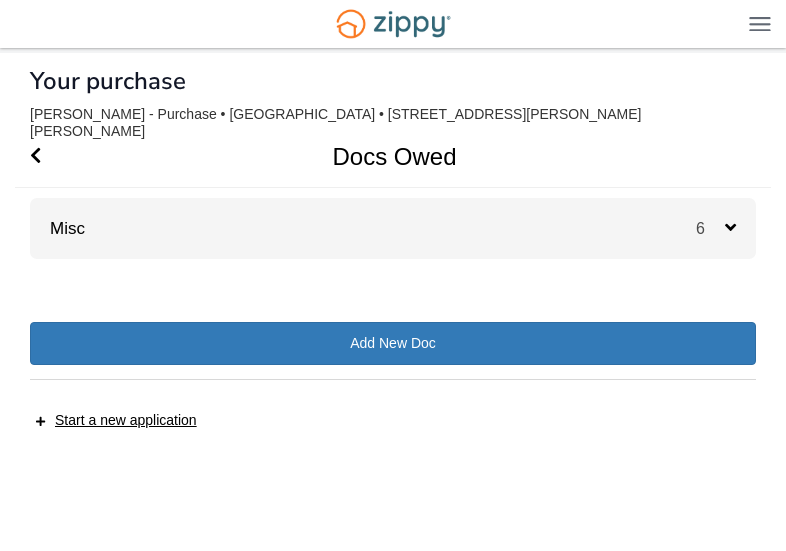 click on "Misc
6" at bounding box center (393, 228) 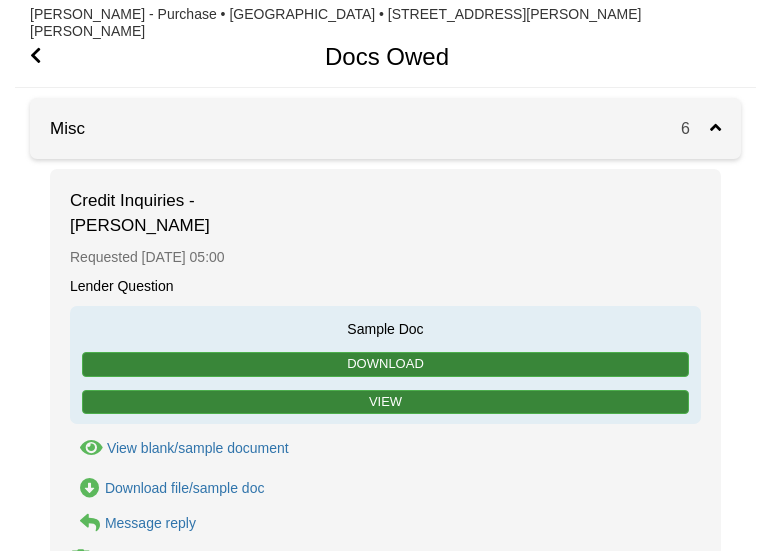 scroll, scrollTop: 200, scrollLeft: 0, axis: vertical 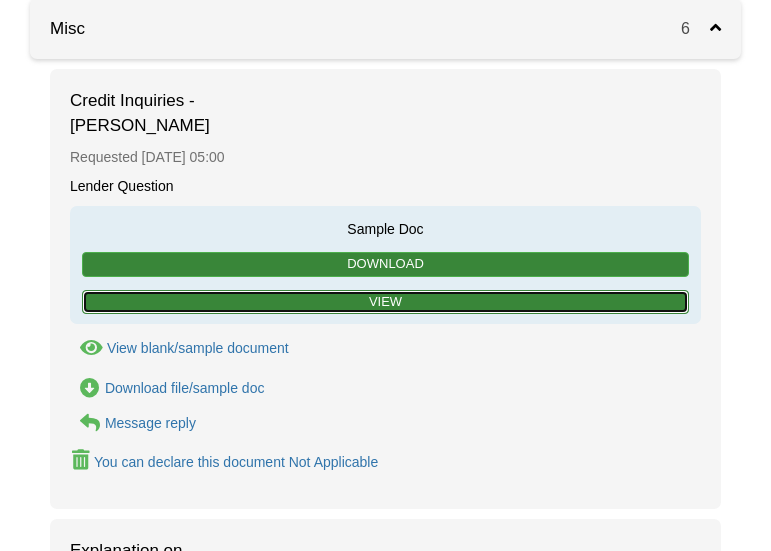 click on "View" at bounding box center (385, 302) 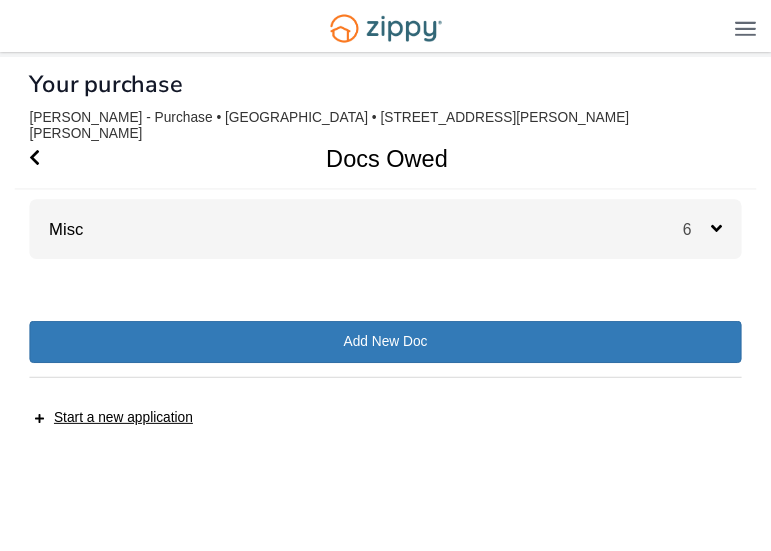 scroll, scrollTop: 0, scrollLeft: 0, axis: both 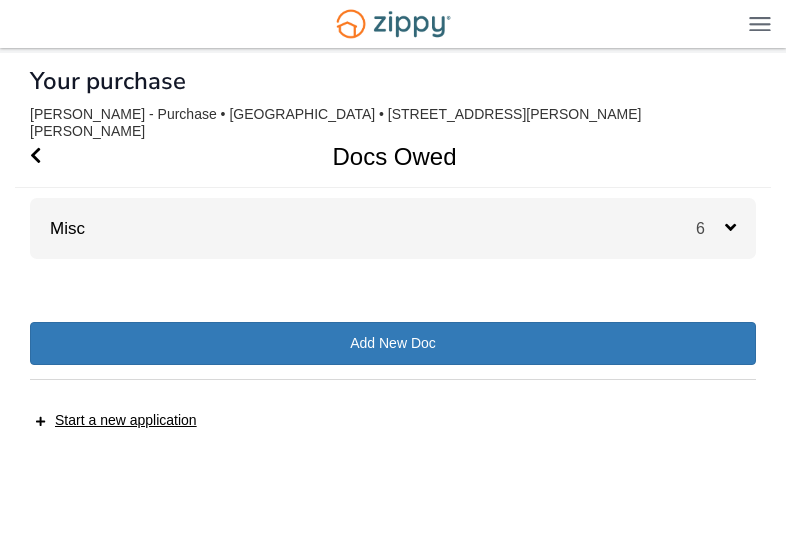 click on "Misc
6" at bounding box center [393, 228] 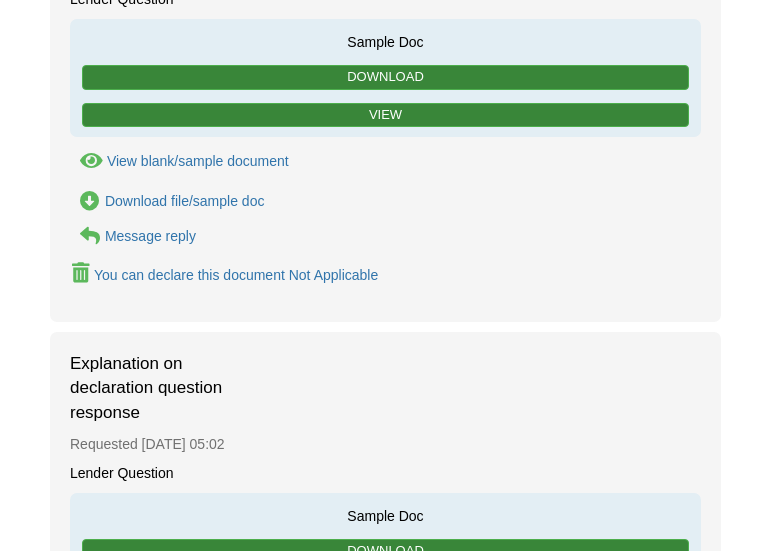 scroll, scrollTop: 300, scrollLeft: 0, axis: vertical 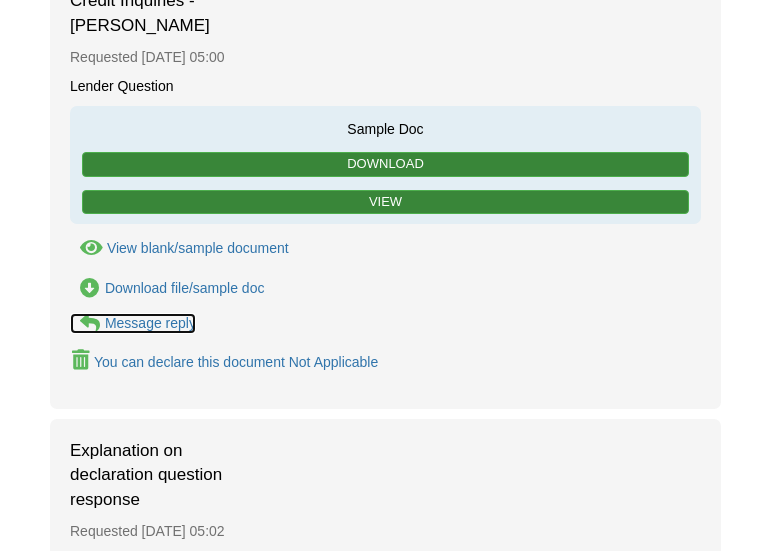 click on "Message reply" at bounding box center [150, 323] 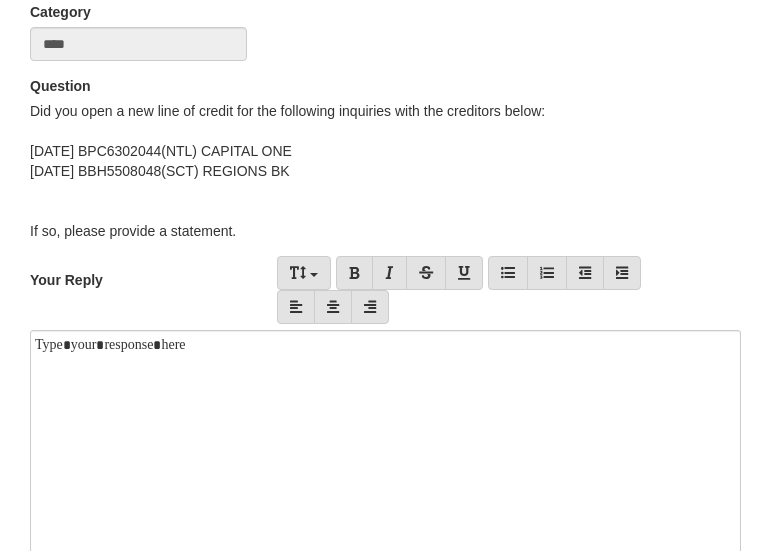 scroll, scrollTop: 200, scrollLeft: 0, axis: vertical 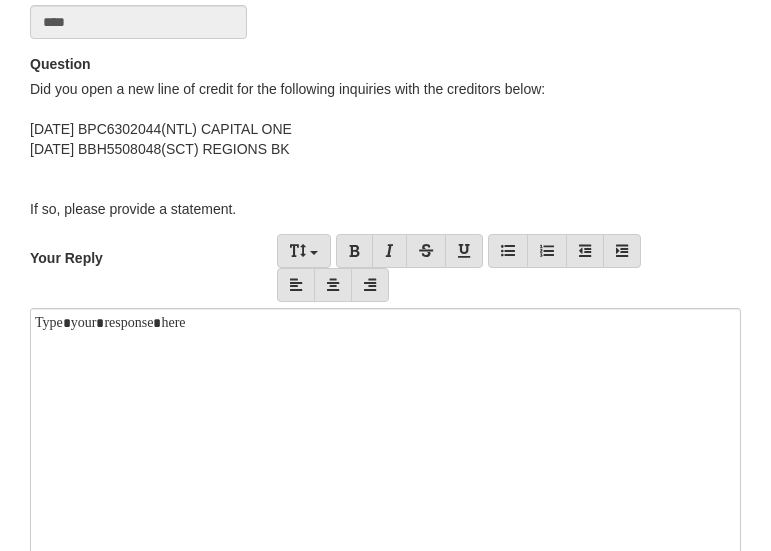 click at bounding box center (385, 438) 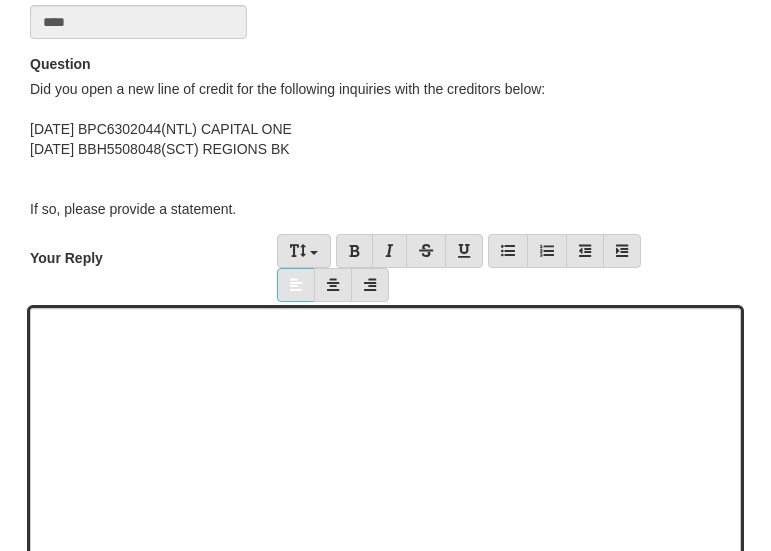 type 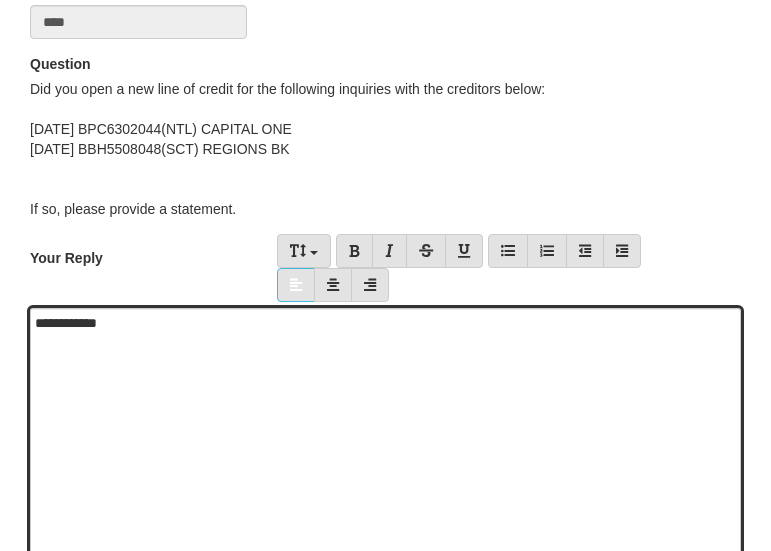 scroll, scrollTop: 451, scrollLeft: 0, axis: vertical 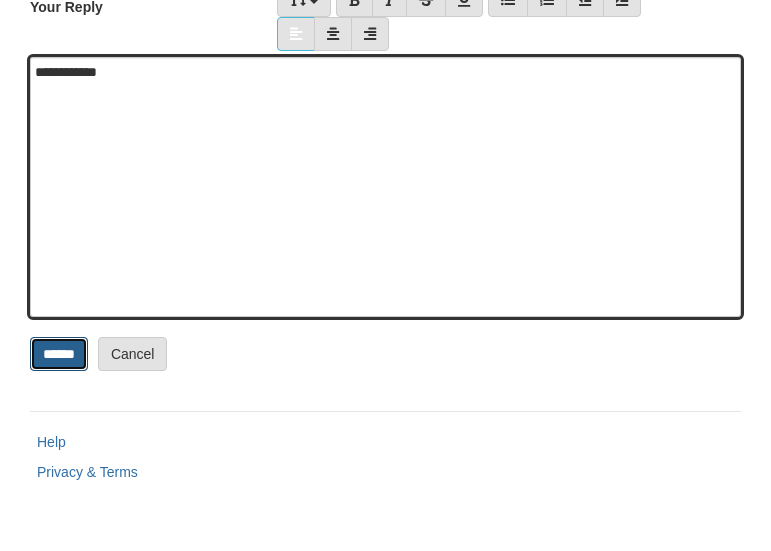 click on "******" at bounding box center (59, 354) 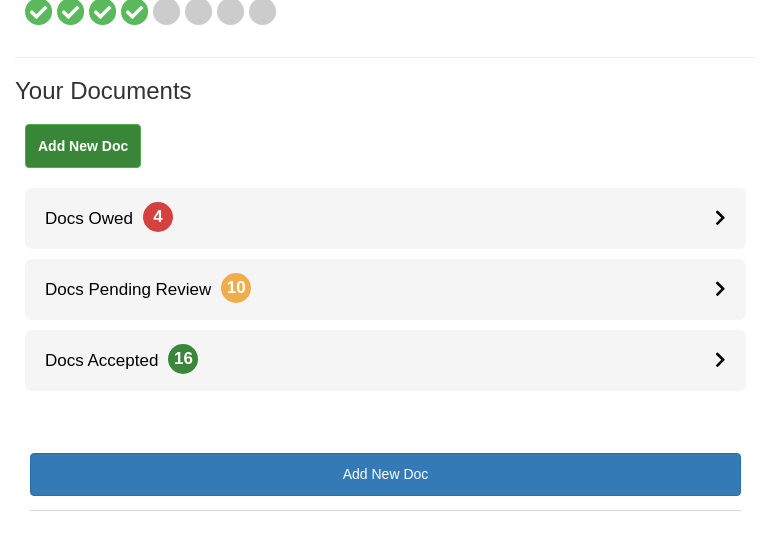 scroll, scrollTop: 271, scrollLeft: 0, axis: vertical 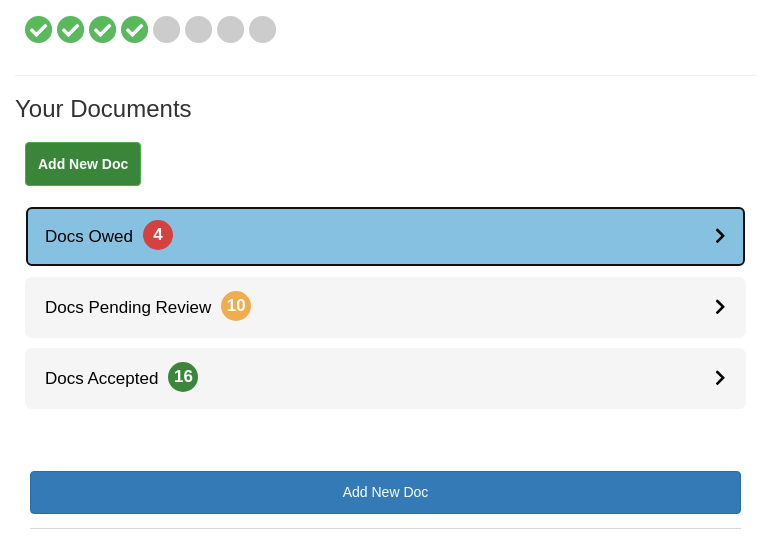click on "Docs Owed 4" at bounding box center (385, 236) 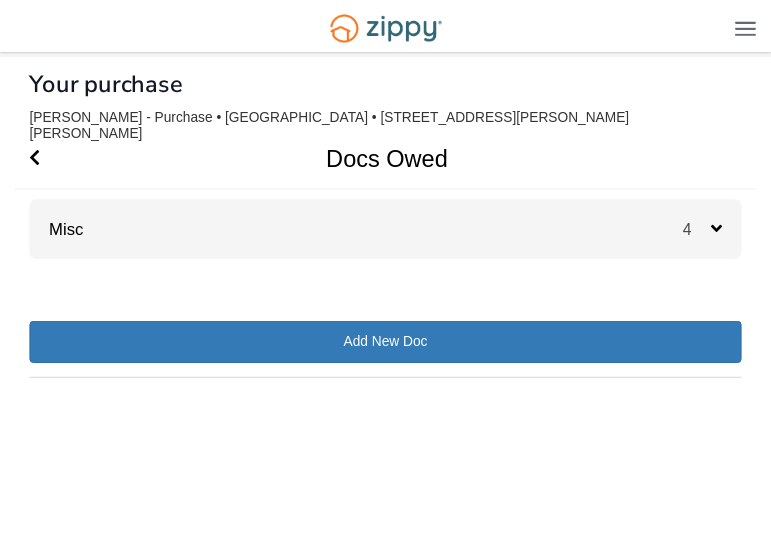 scroll, scrollTop: 0, scrollLeft: 0, axis: both 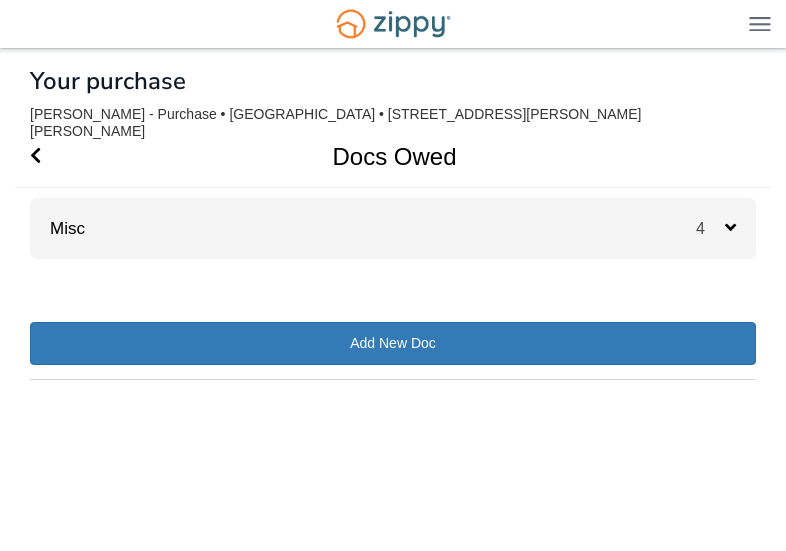 click on "Misc
4" at bounding box center [393, 228] 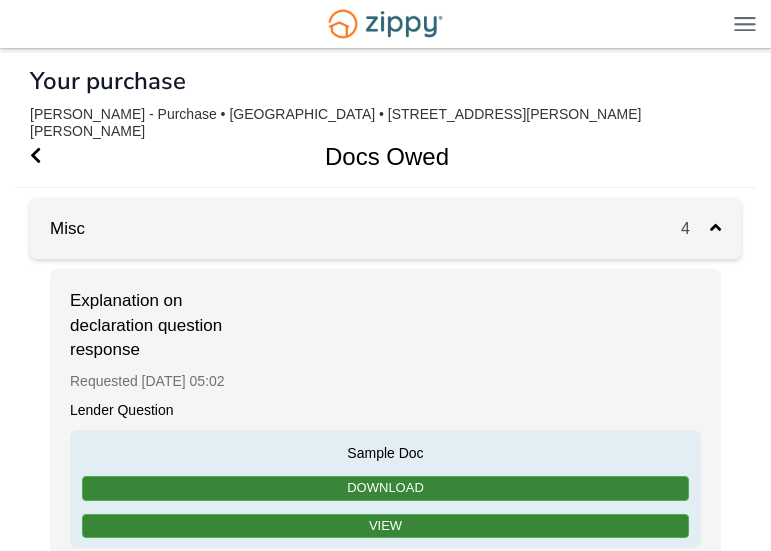 scroll, scrollTop: 200, scrollLeft: 0, axis: vertical 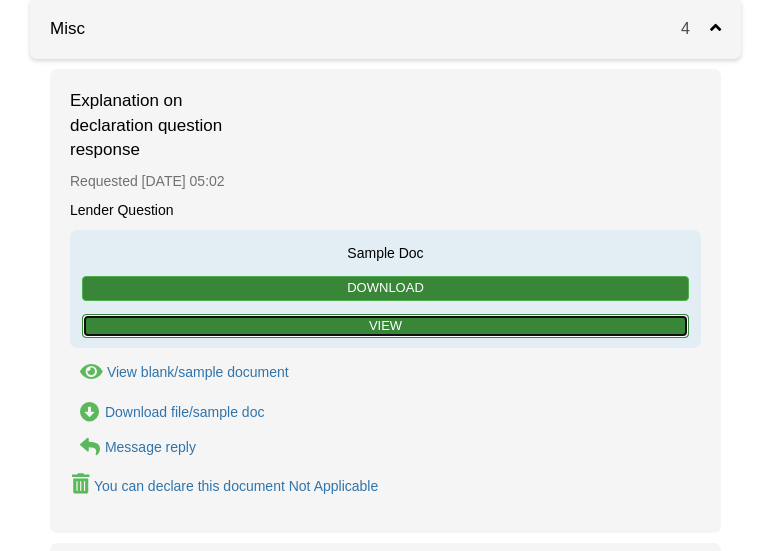 click on "View" at bounding box center [385, 326] 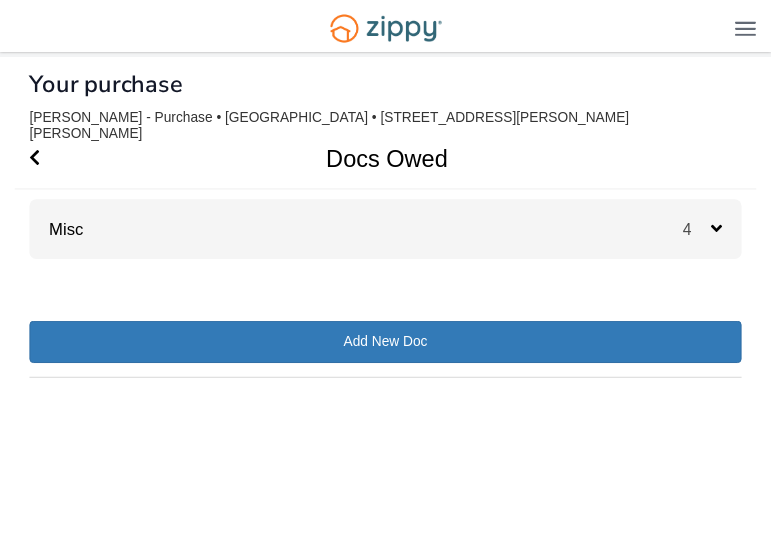 scroll, scrollTop: 0, scrollLeft: 0, axis: both 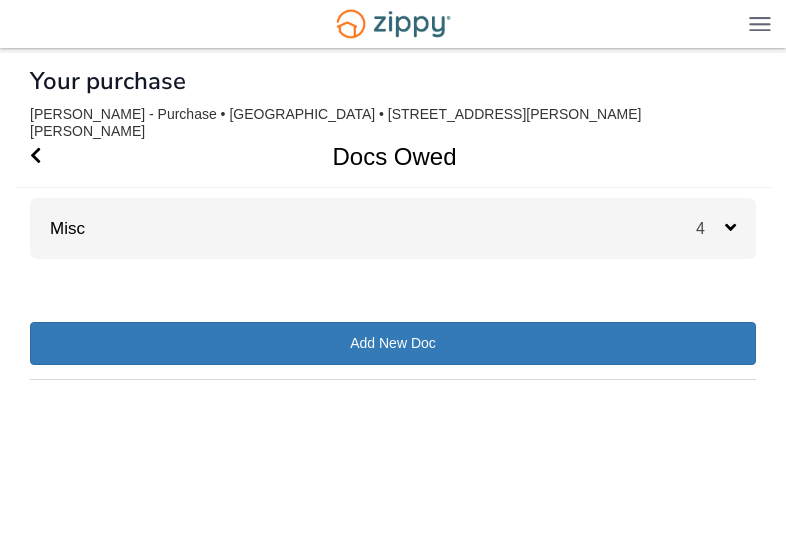 click on "Misc
4" at bounding box center [393, 228] 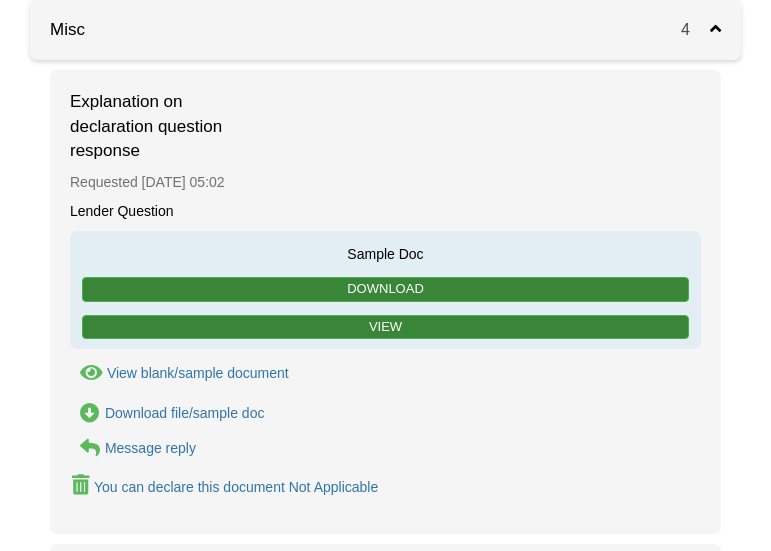 scroll, scrollTop: 200, scrollLeft: 0, axis: vertical 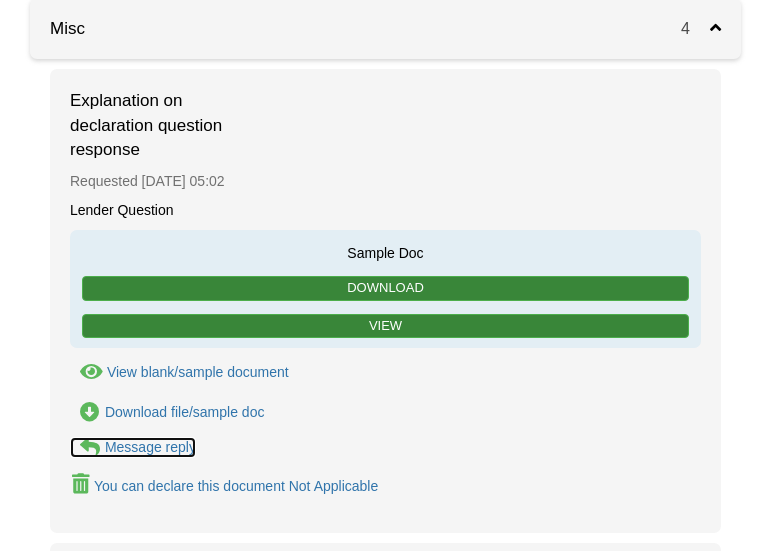 click on "Message reply" at bounding box center (150, 447) 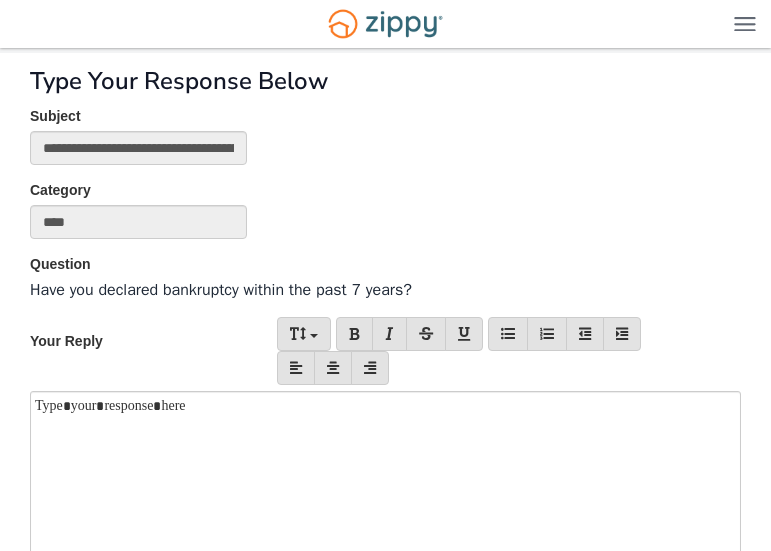 scroll, scrollTop: 0, scrollLeft: 0, axis: both 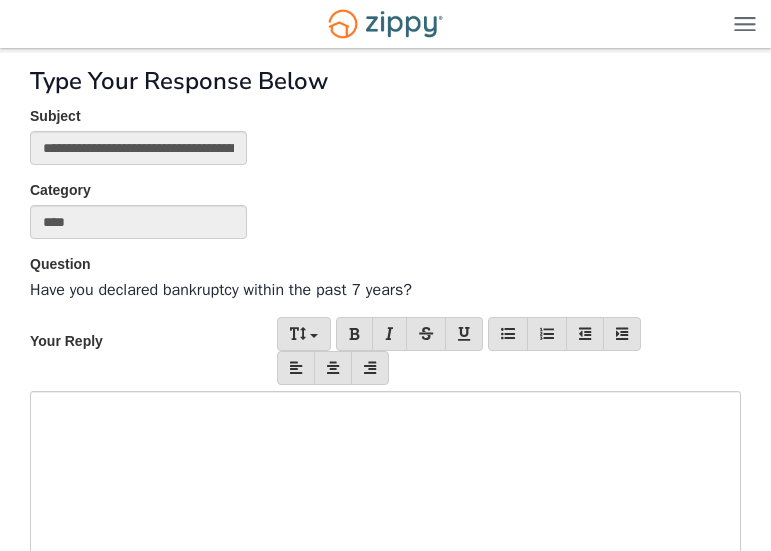 click at bounding box center [385, 521] 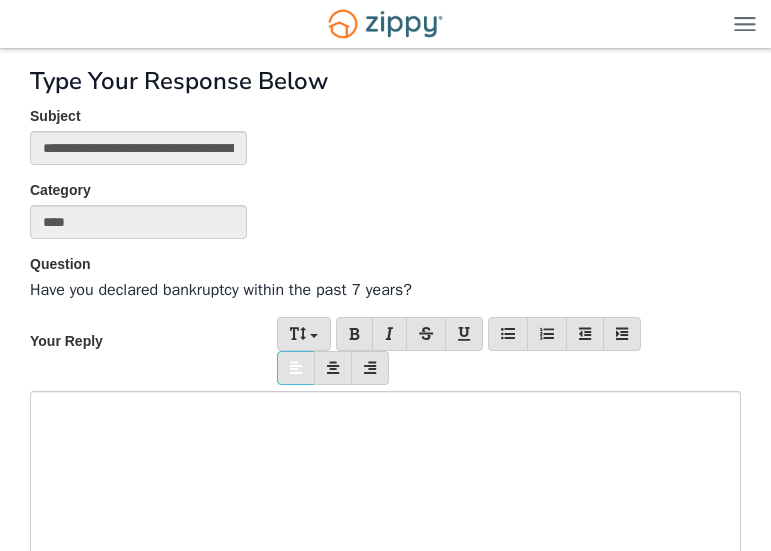 type 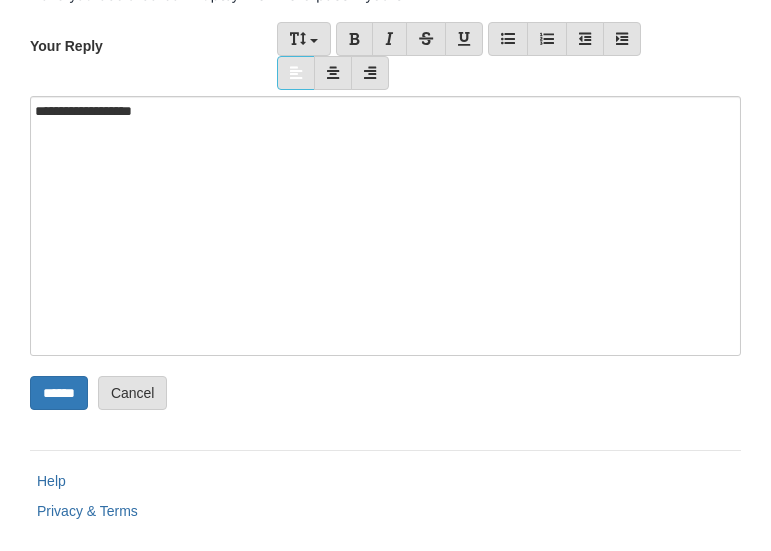 scroll, scrollTop: 300, scrollLeft: 0, axis: vertical 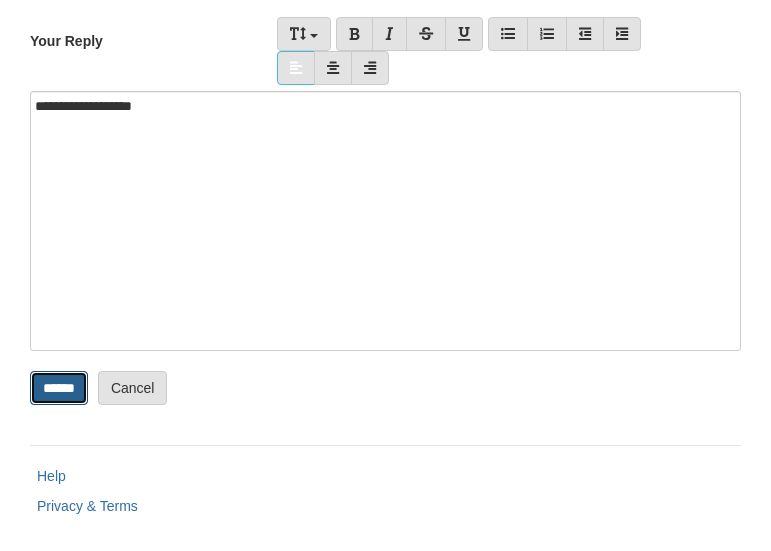 click on "******" at bounding box center [59, 388] 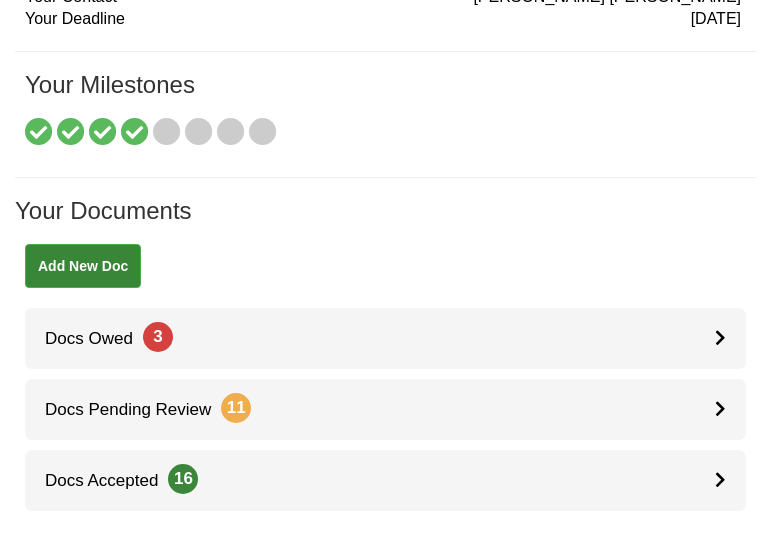 scroll, scrollTop: 300, scrollLeft: 0, axis: vertical 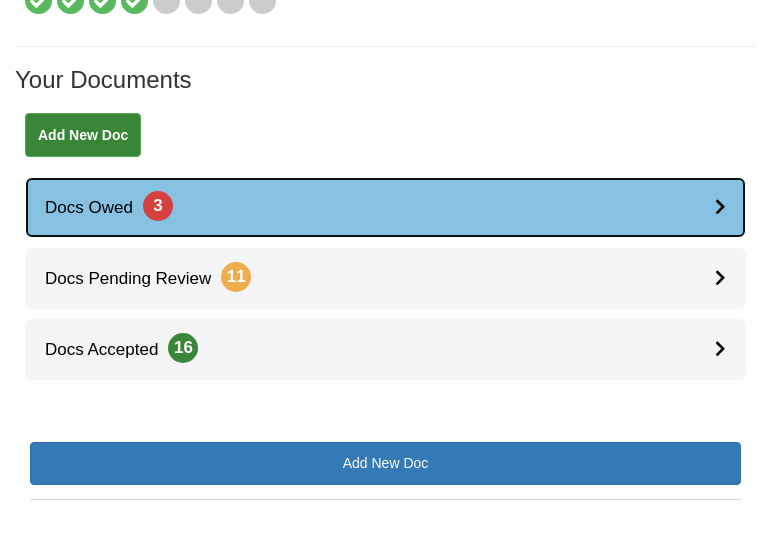 click on "Docs Owed 3" at bounding box center (385, 207) 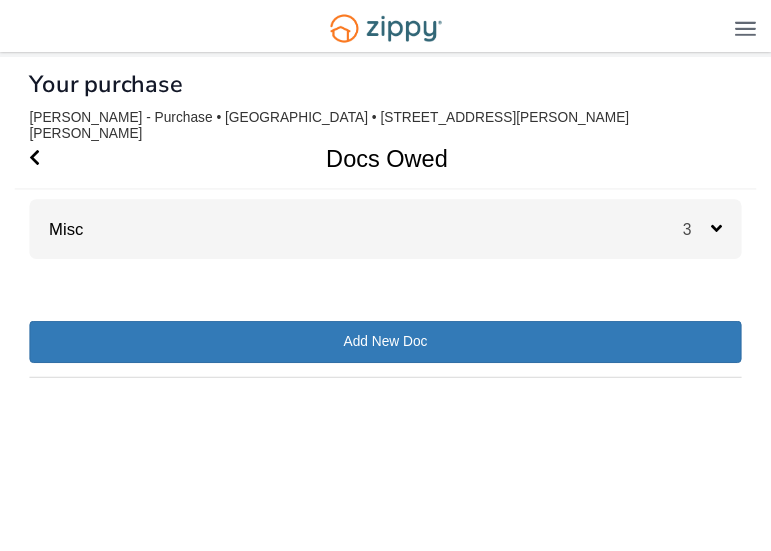 scroll, scrollTop: 0, scrollLeft: 0, axis: both 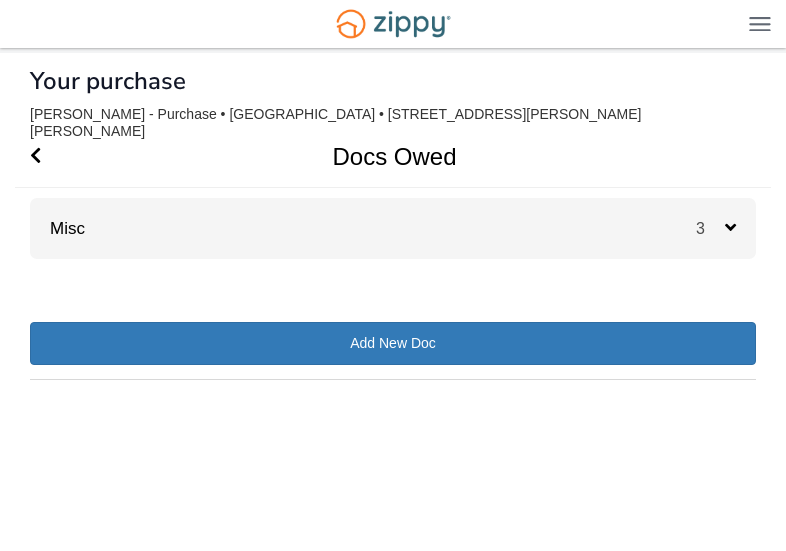 click on "Misc
3" at bounding box center [393, 228] 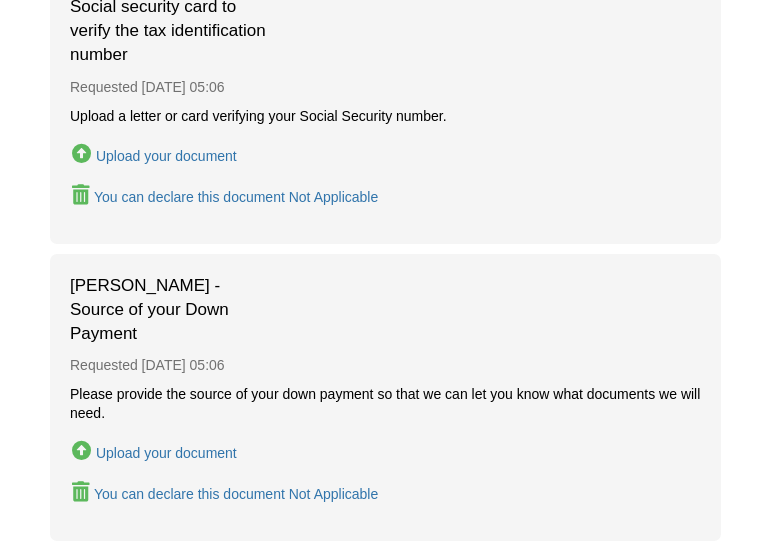 scroll, scrollTop: 342, scrollLeft: 0, axis: vertical 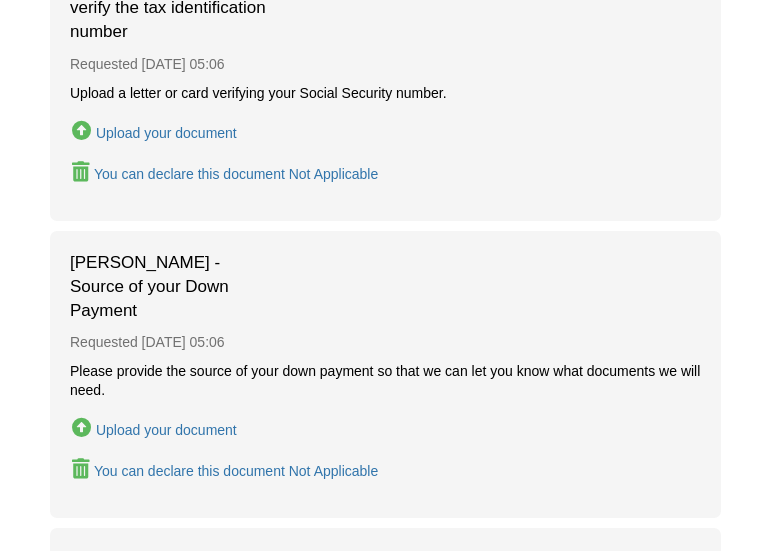 click on "You can declare this document Not Applicable" at bounding box center [236, 471] 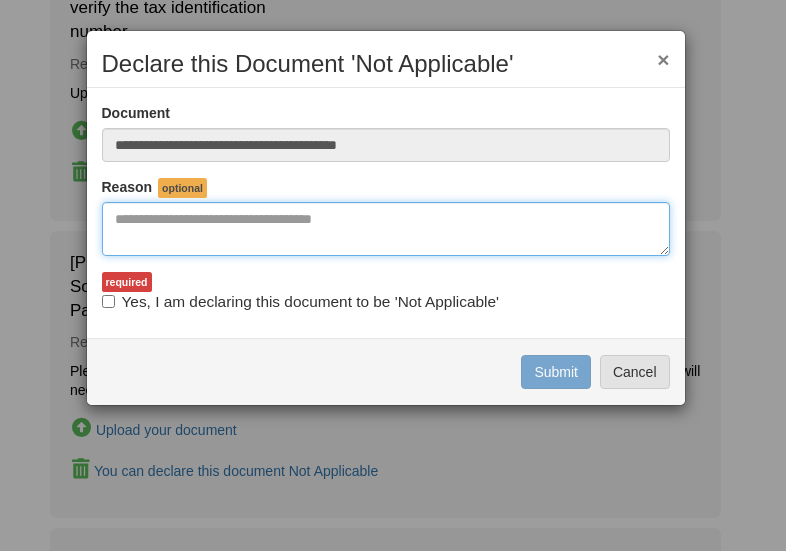 click at bounding box center (386, 229) 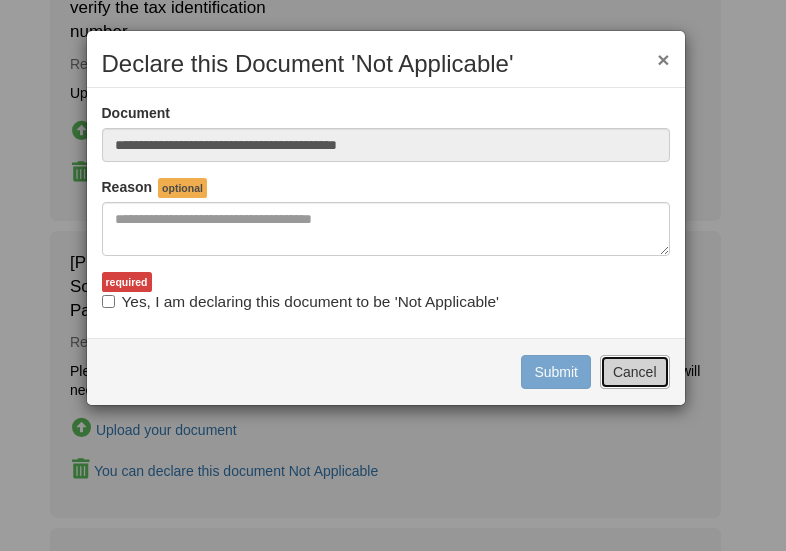 click on "Cancel" at bounding box center (635, 372) 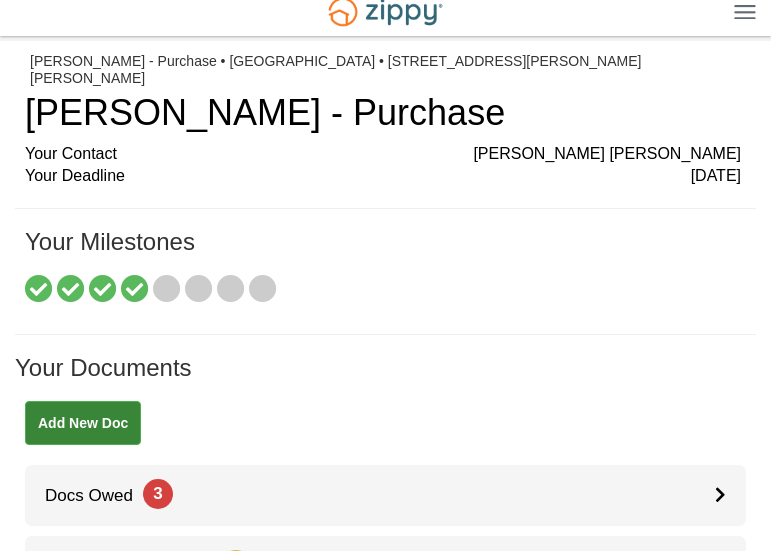scroll, scrollTop: 0, scrollLeft: 0, axis: both 